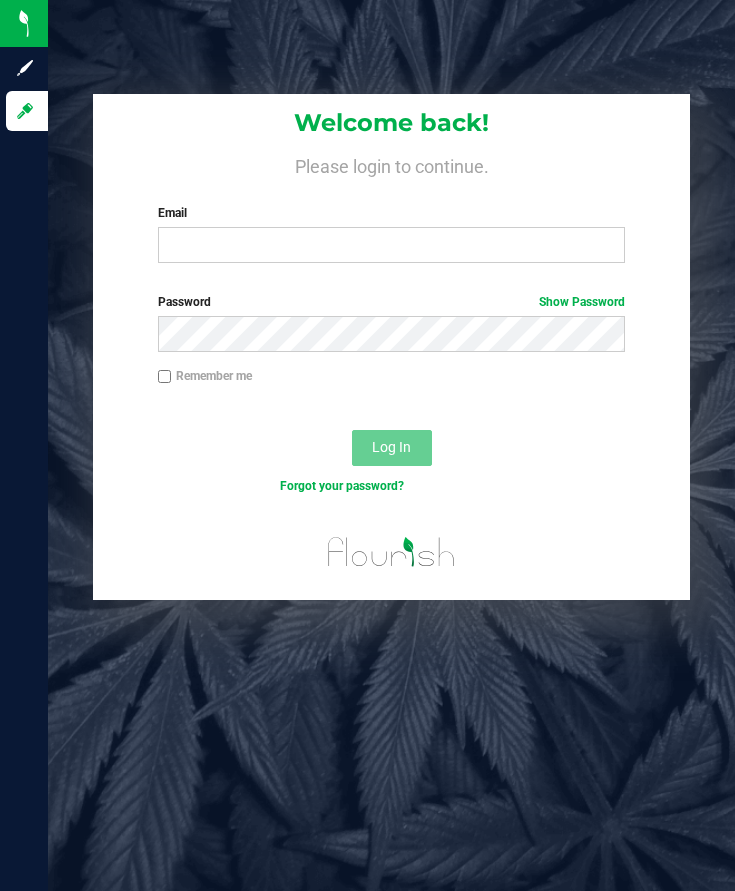 scroll, scrollTop: 0, scrollLeft: 0, axis: both 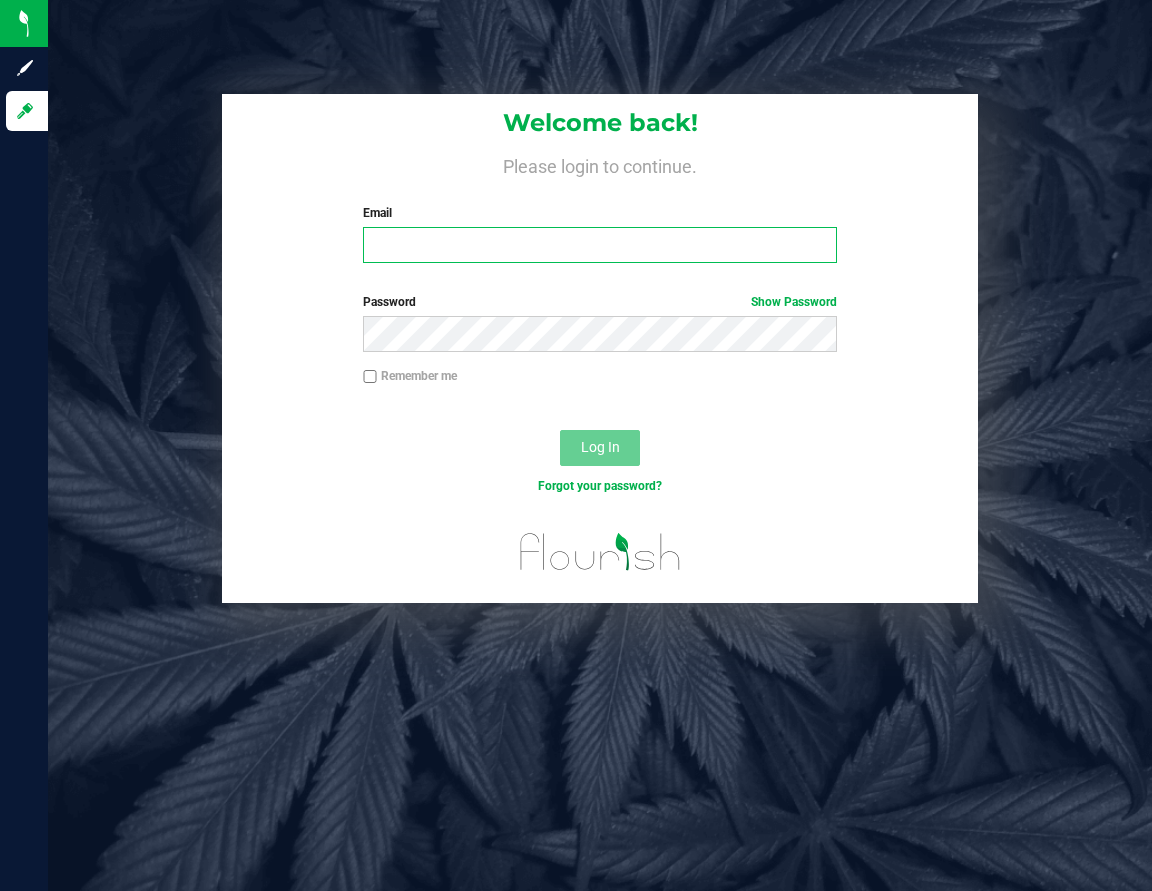 click on "Email" at bounding box center [600, 245] 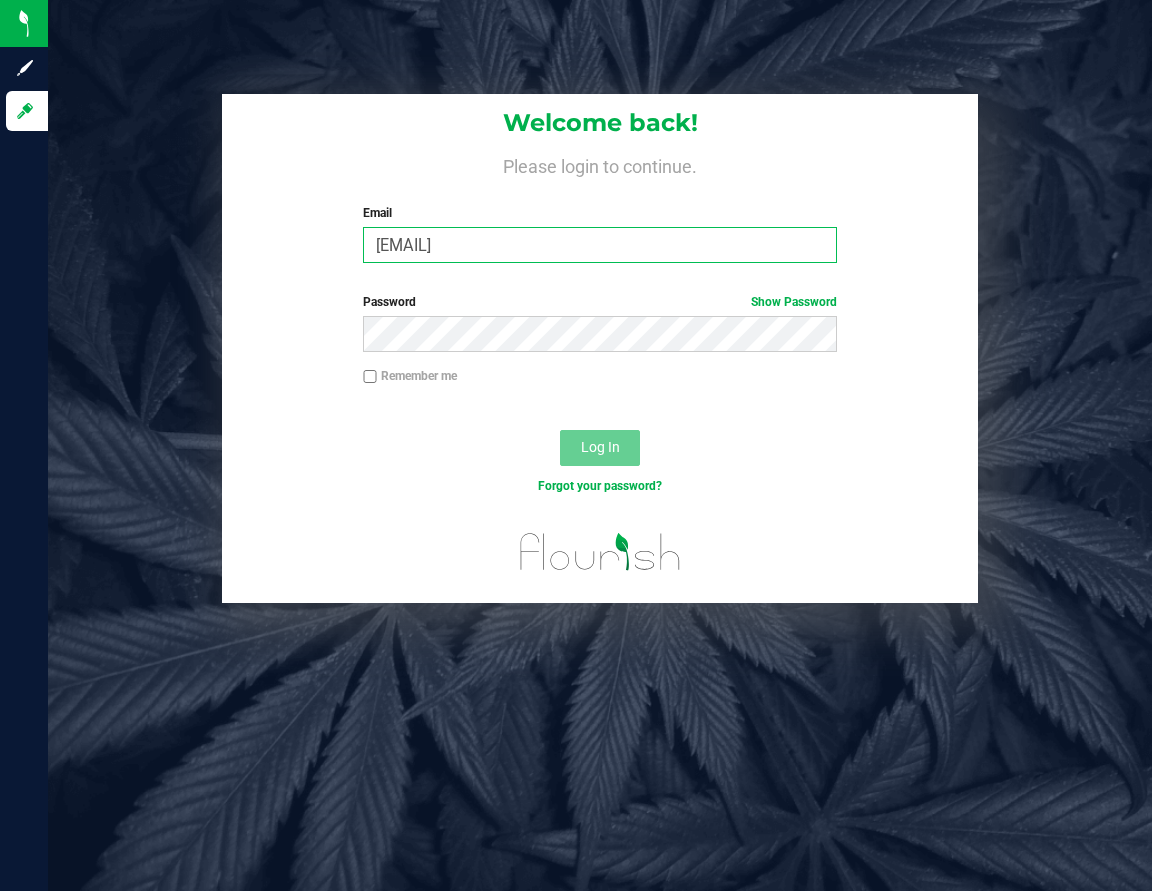type on "[EMAIL]" 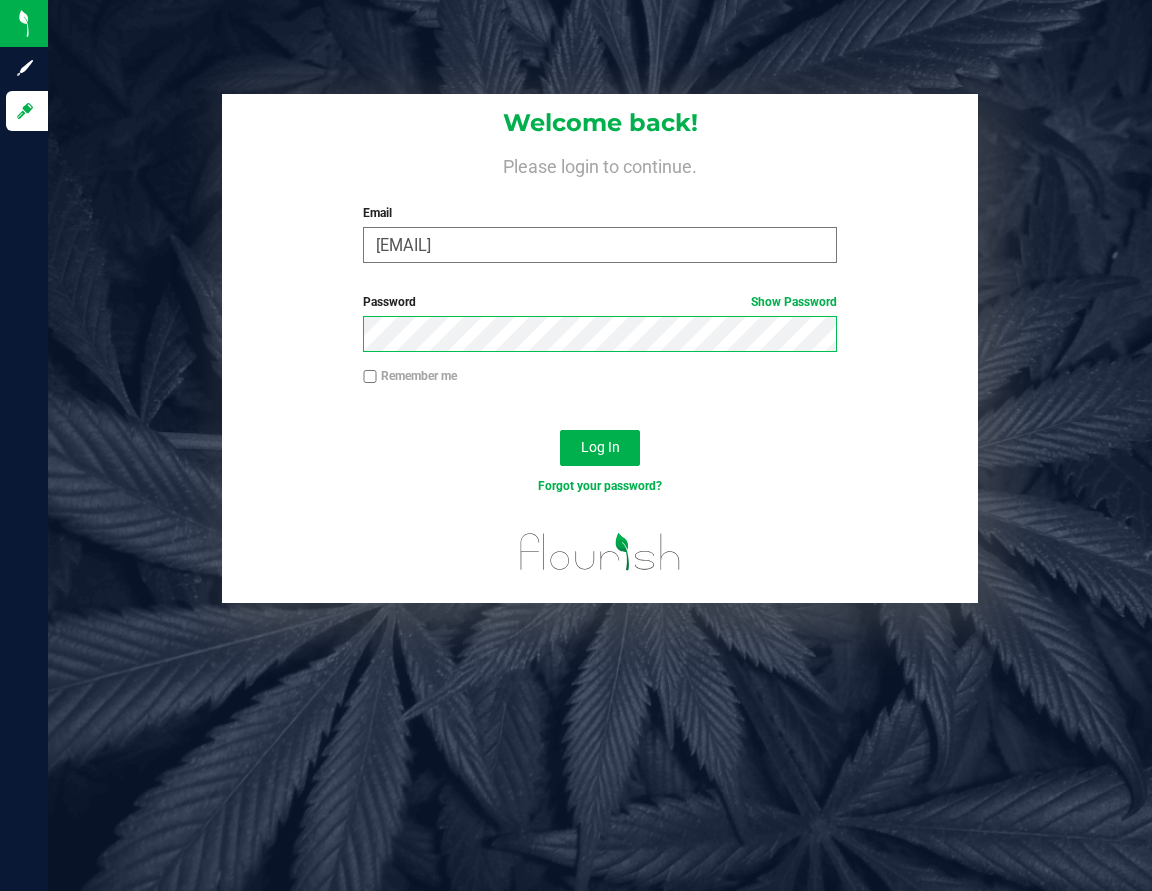 click on "Log In" at bounding box center (600, 448) 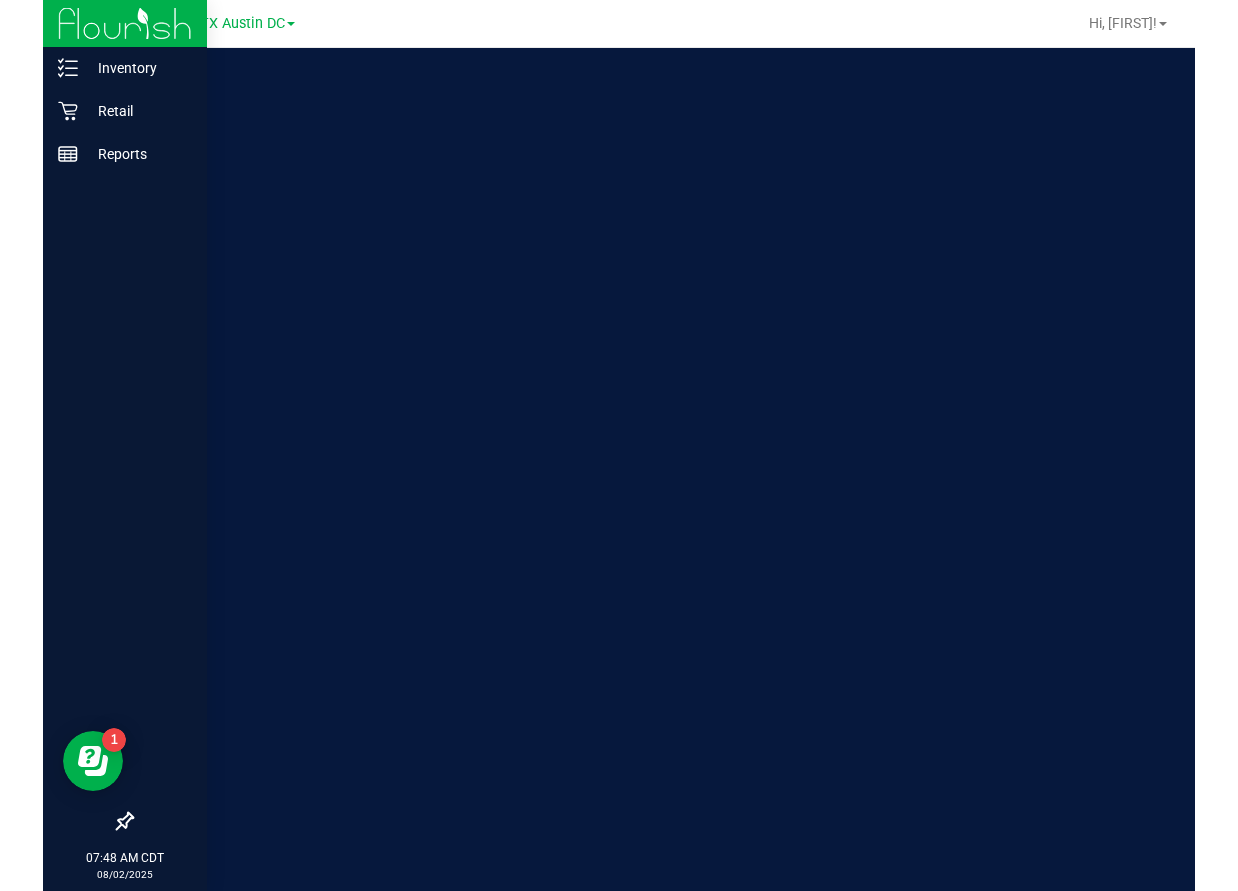 scroll, scrollTop: 0, scrollLeft: 0, axis: both 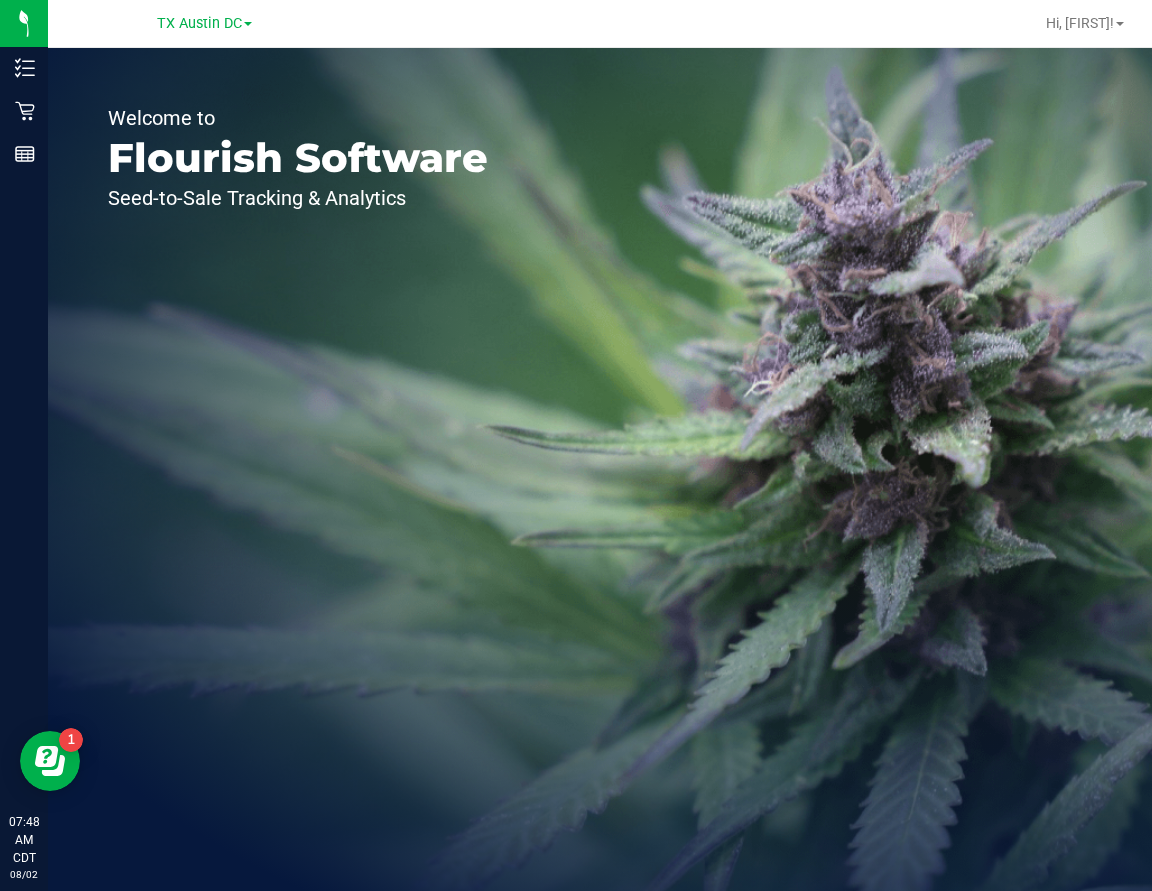 click on "TX Austin DC" at bounding box center (204, 22) 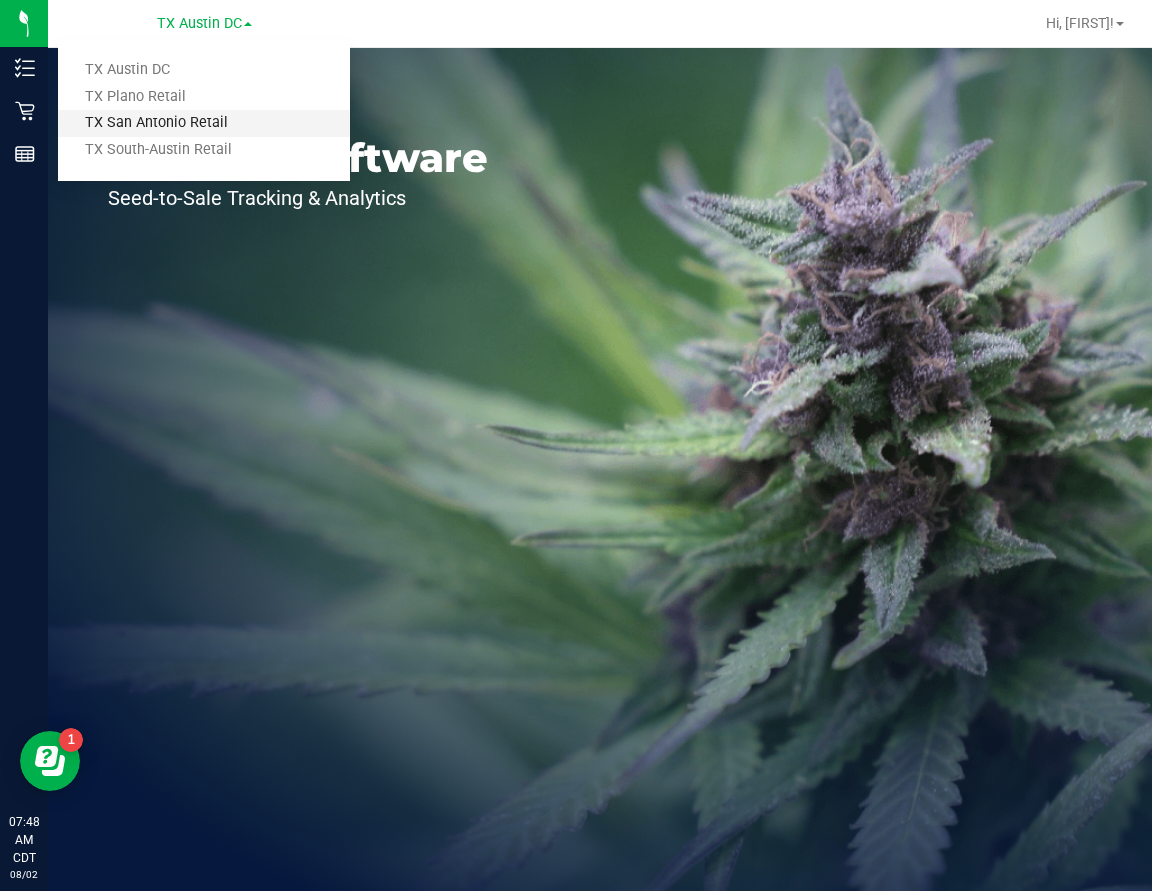click on "TX San Antonio Retail" at bounding box center [204, 123] 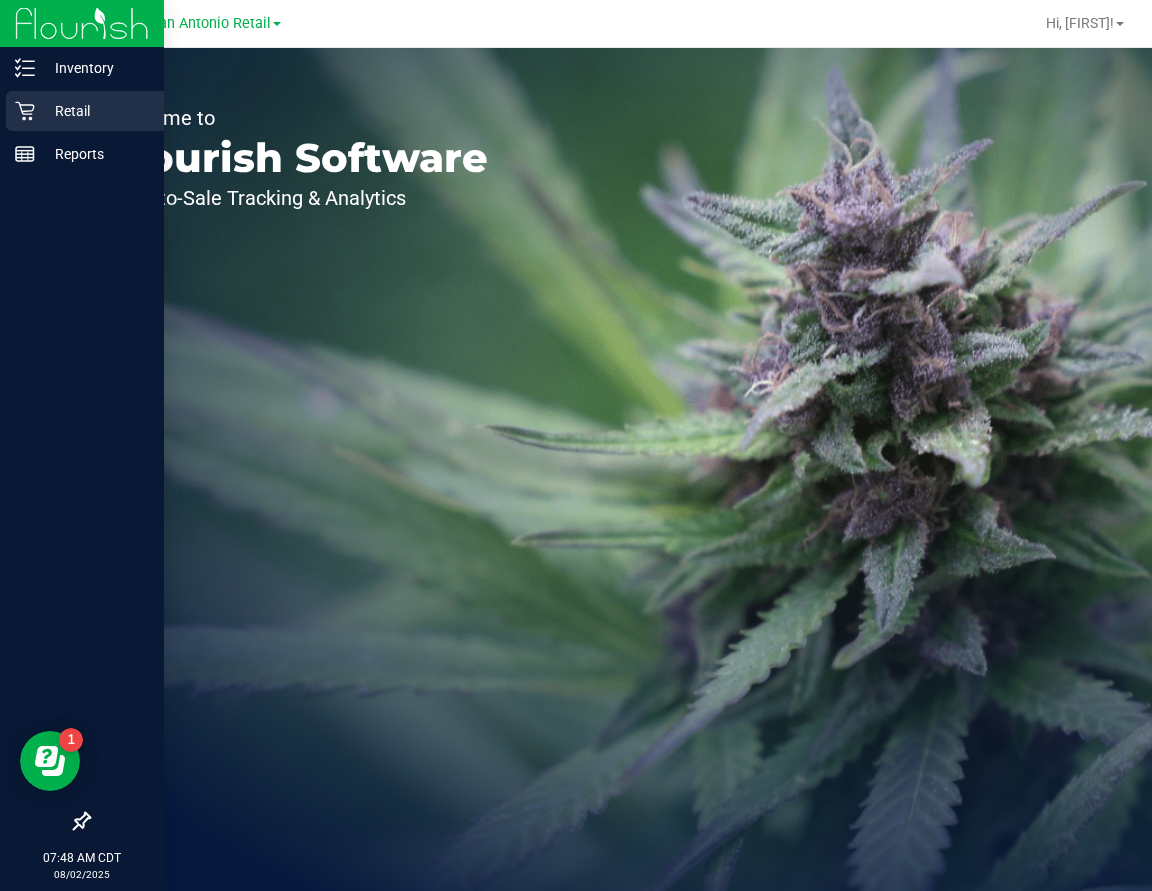 click 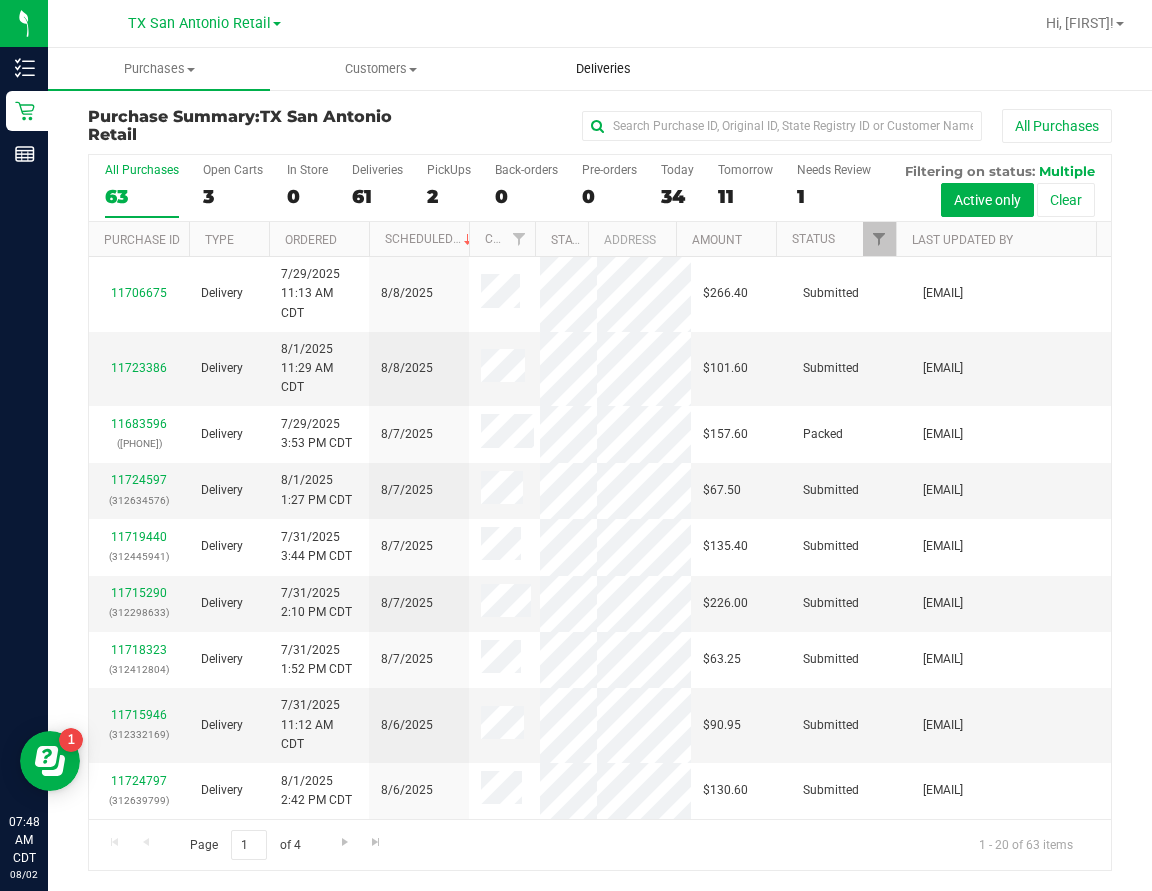 click on "Deliveries" at bounding box center (603, 69) 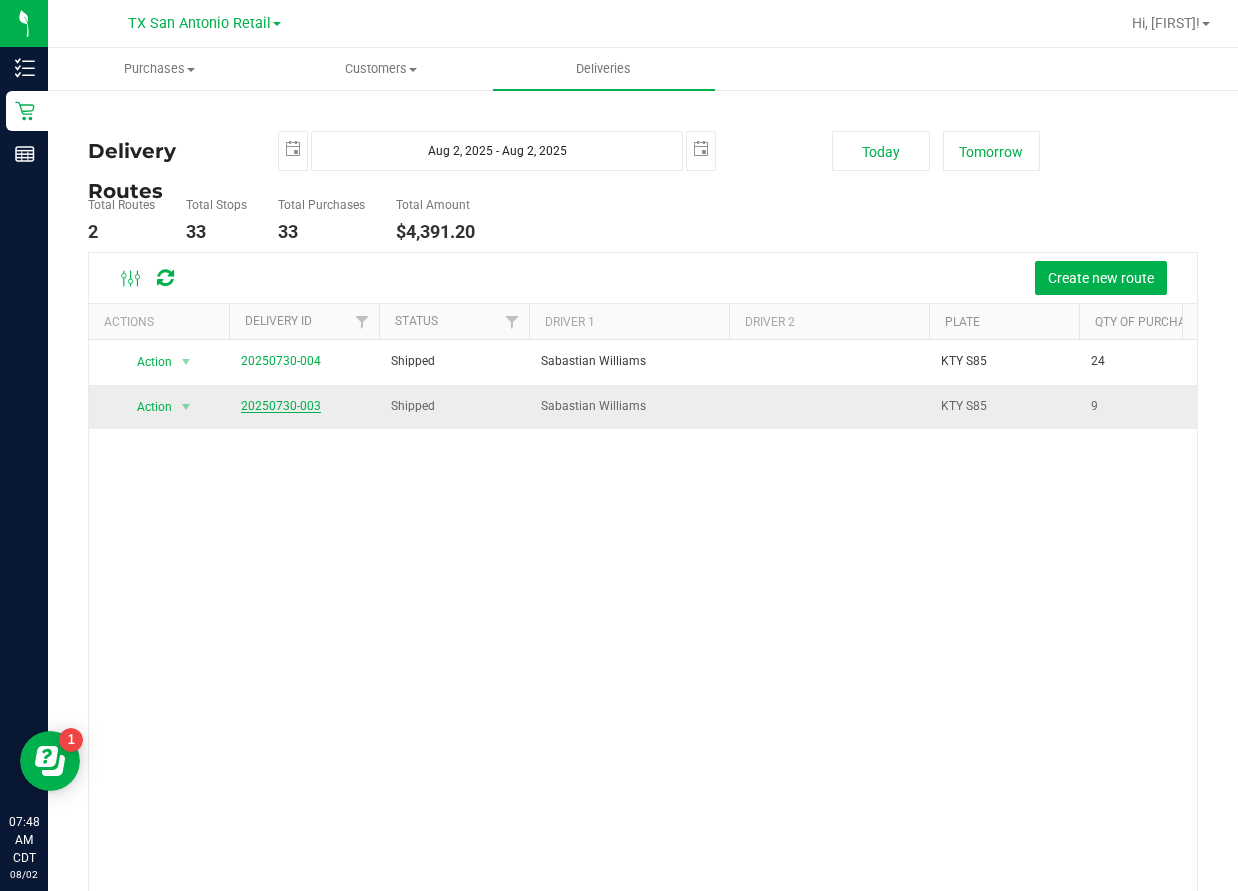click on "20250730-003" at bounding box center (281, 406) 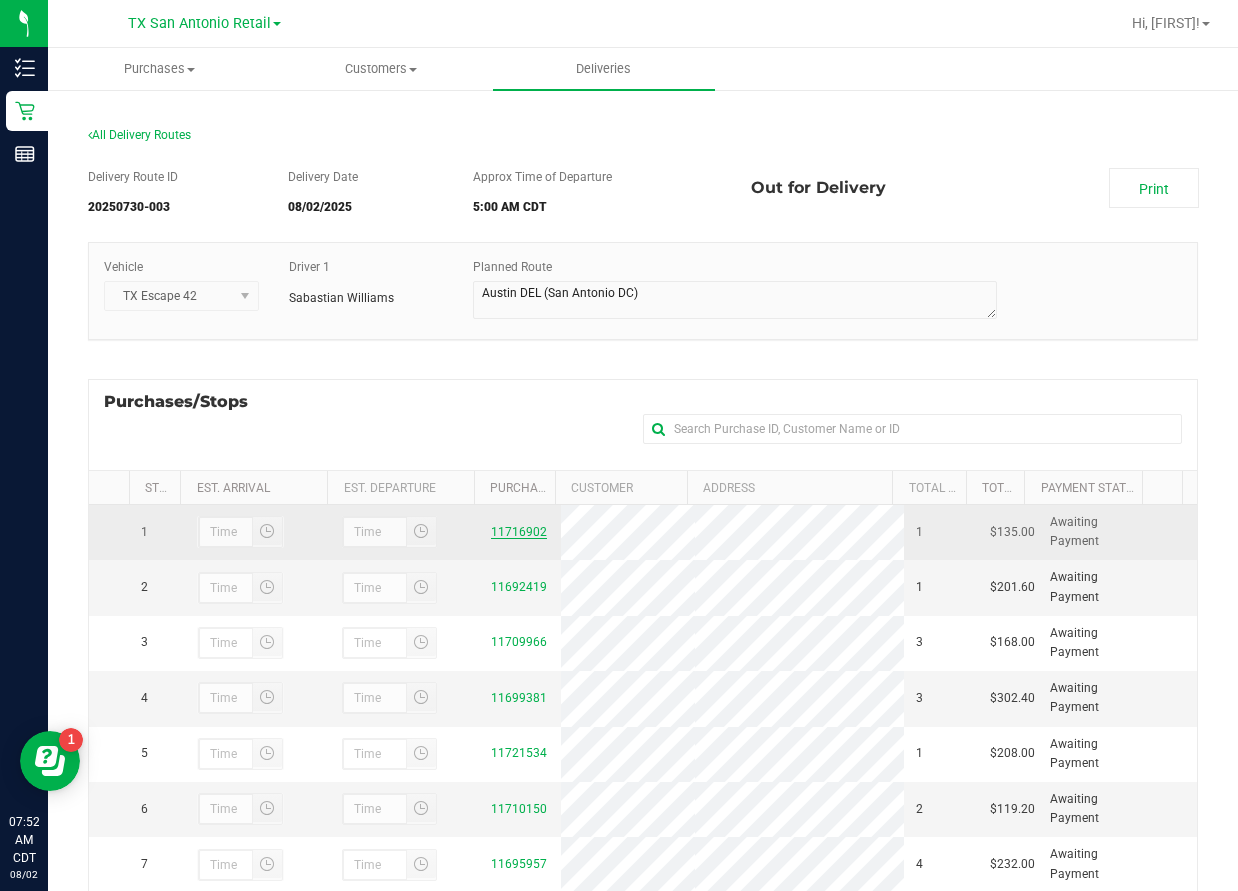 click on "11716902" at bounding box center [519, 532] 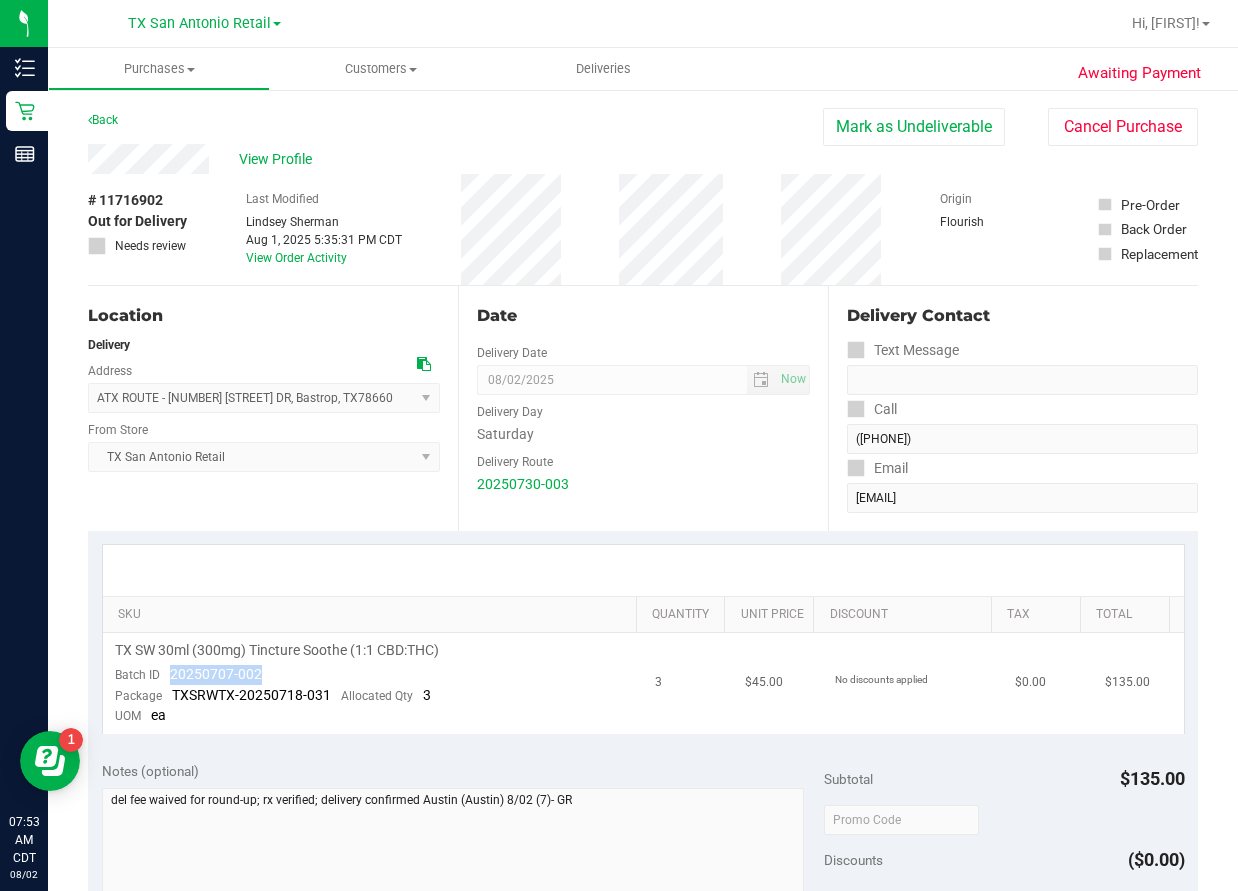 drag, startPoint x: 278, startPoint y: 666, endPoint x: 169, endPoint y: 674, distance: 109.29318 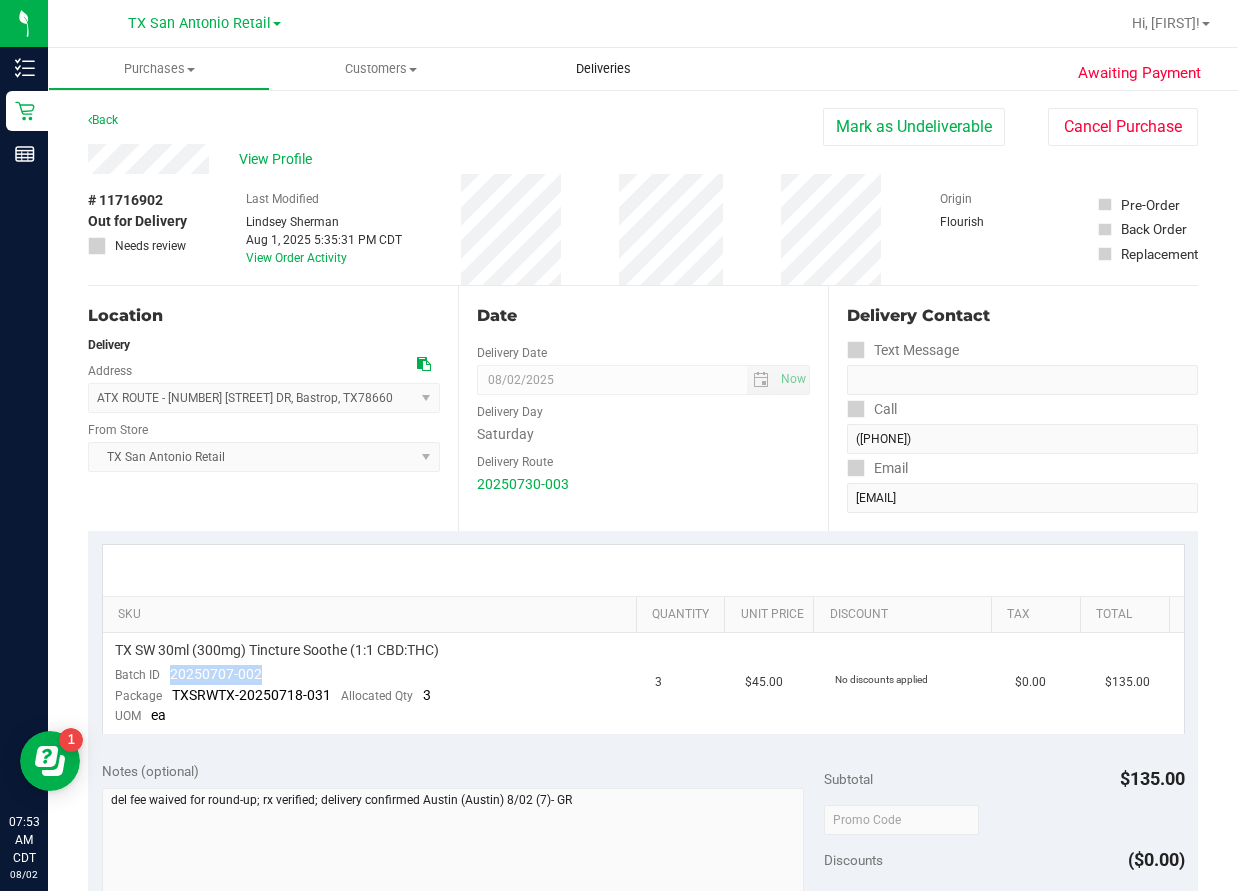 click on "Deliveries" at bounding box center (603, 69) 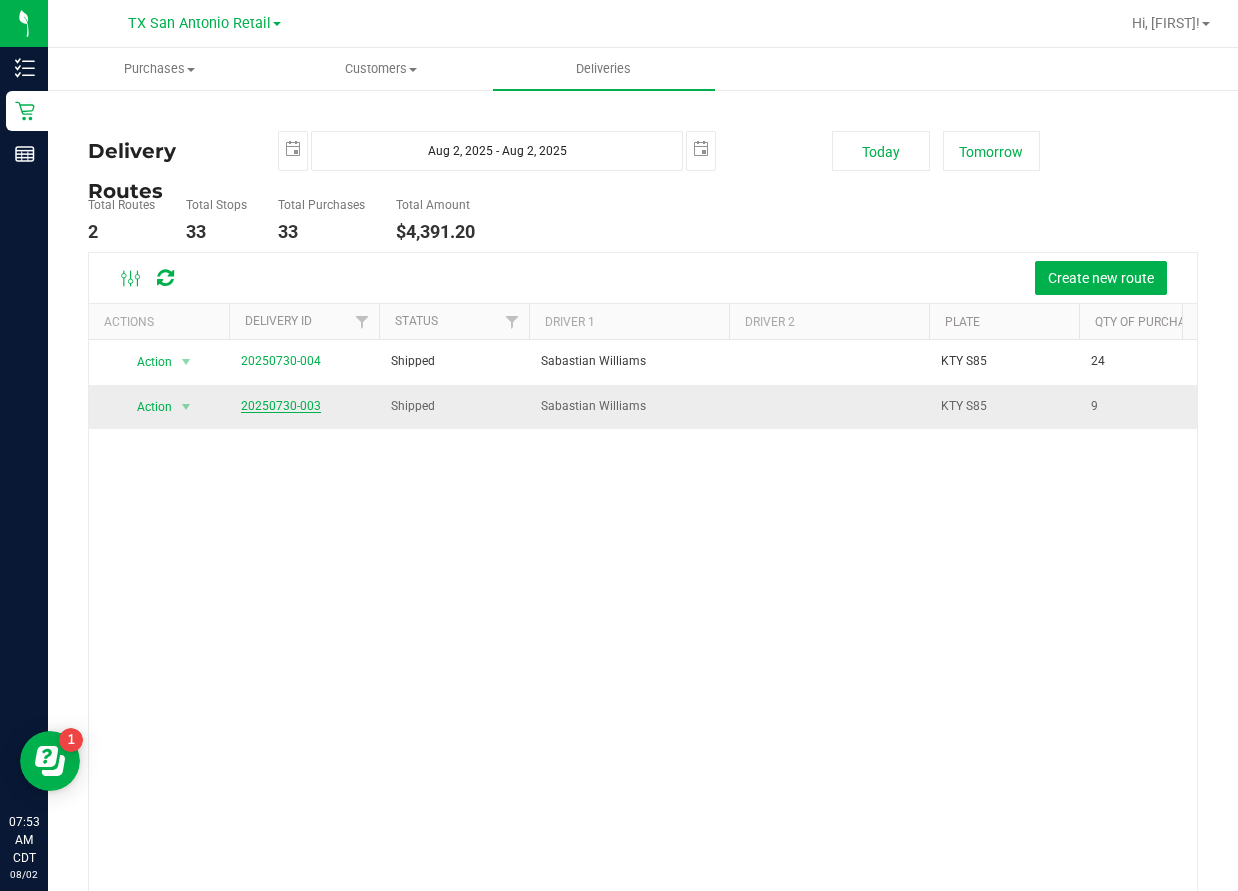 click on "20250730-003" at bounding box center [281, 406] 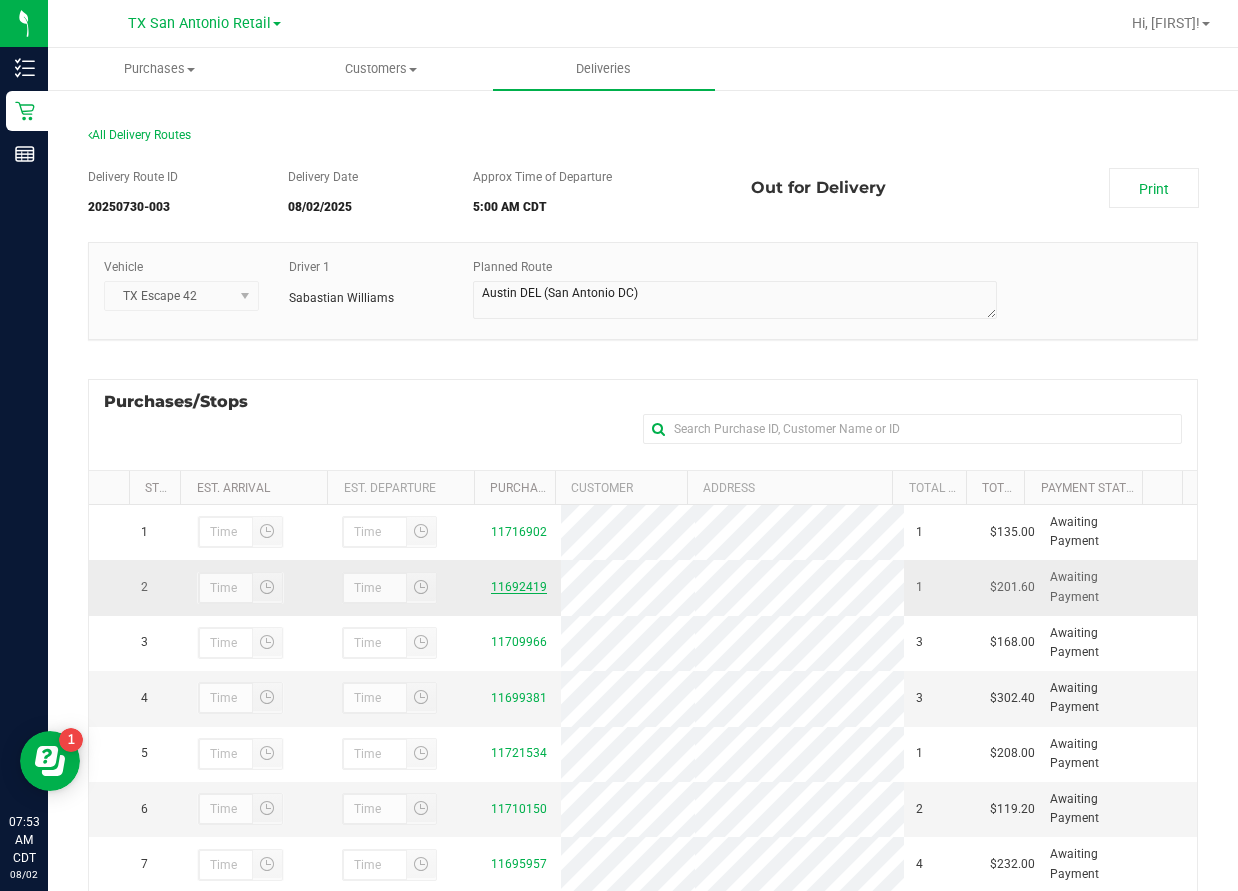 click on "11692419" at bounding box center [519, 587] 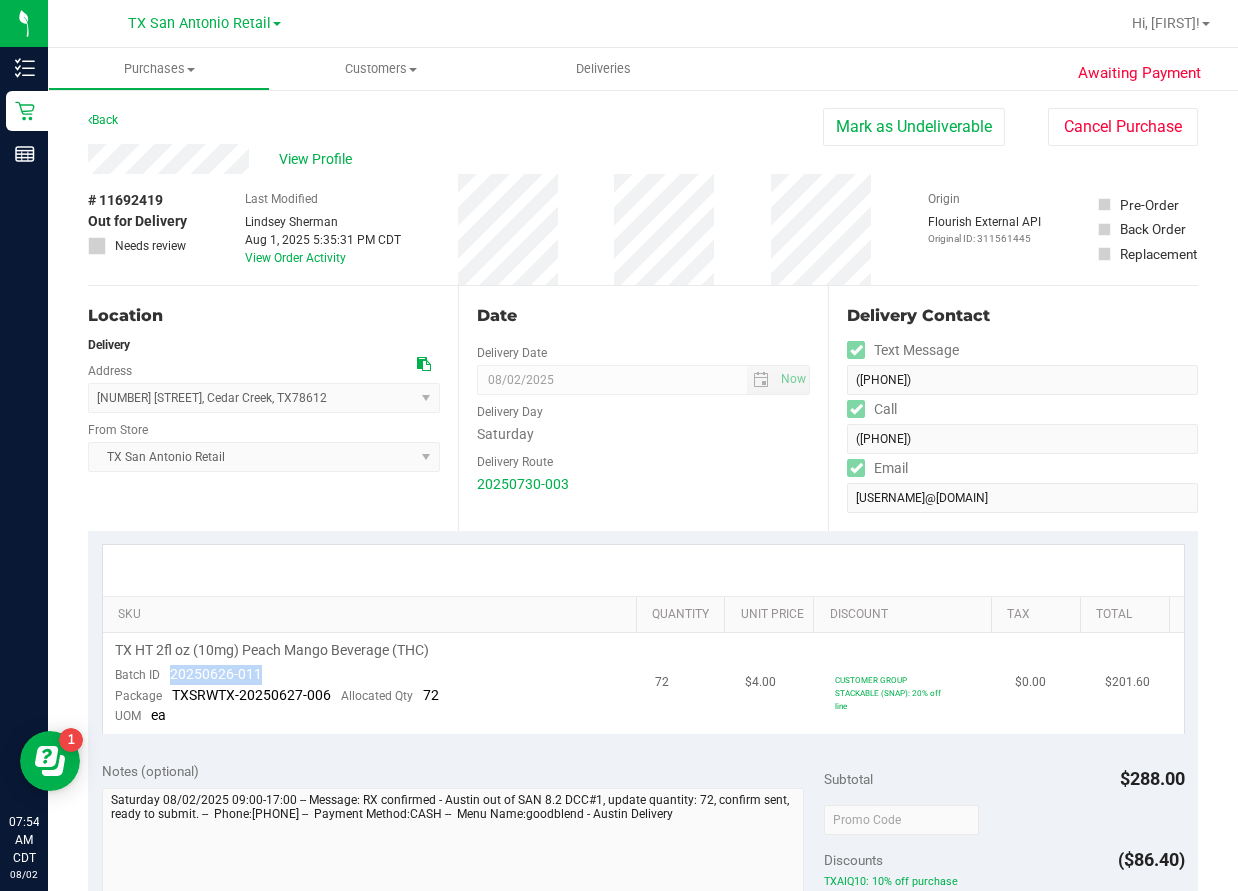 drag, startPoint x: 265, startPoint y: 674, endPoint x: 171, endPoint y: 674, distance: 94 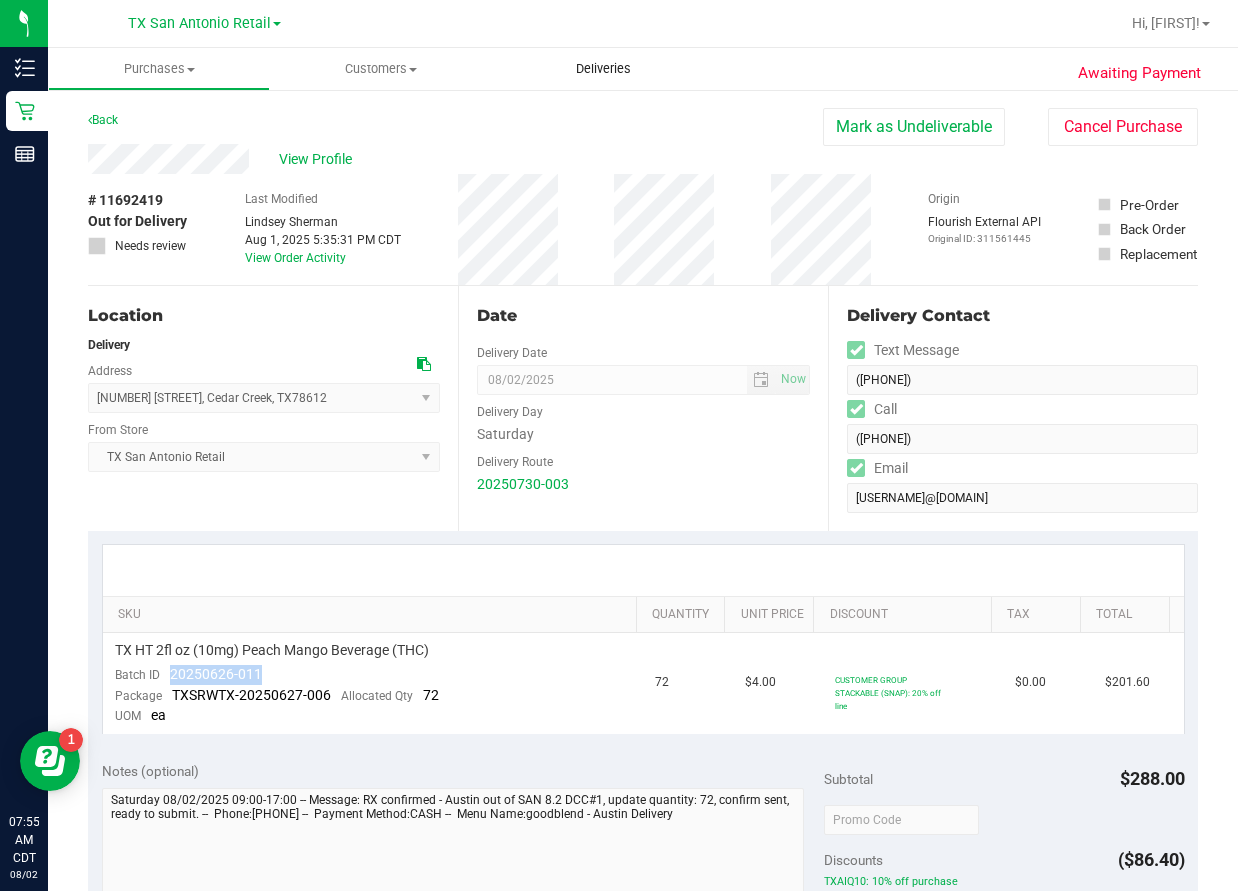 click on "Deliveries" at bounding box center [603, 69] 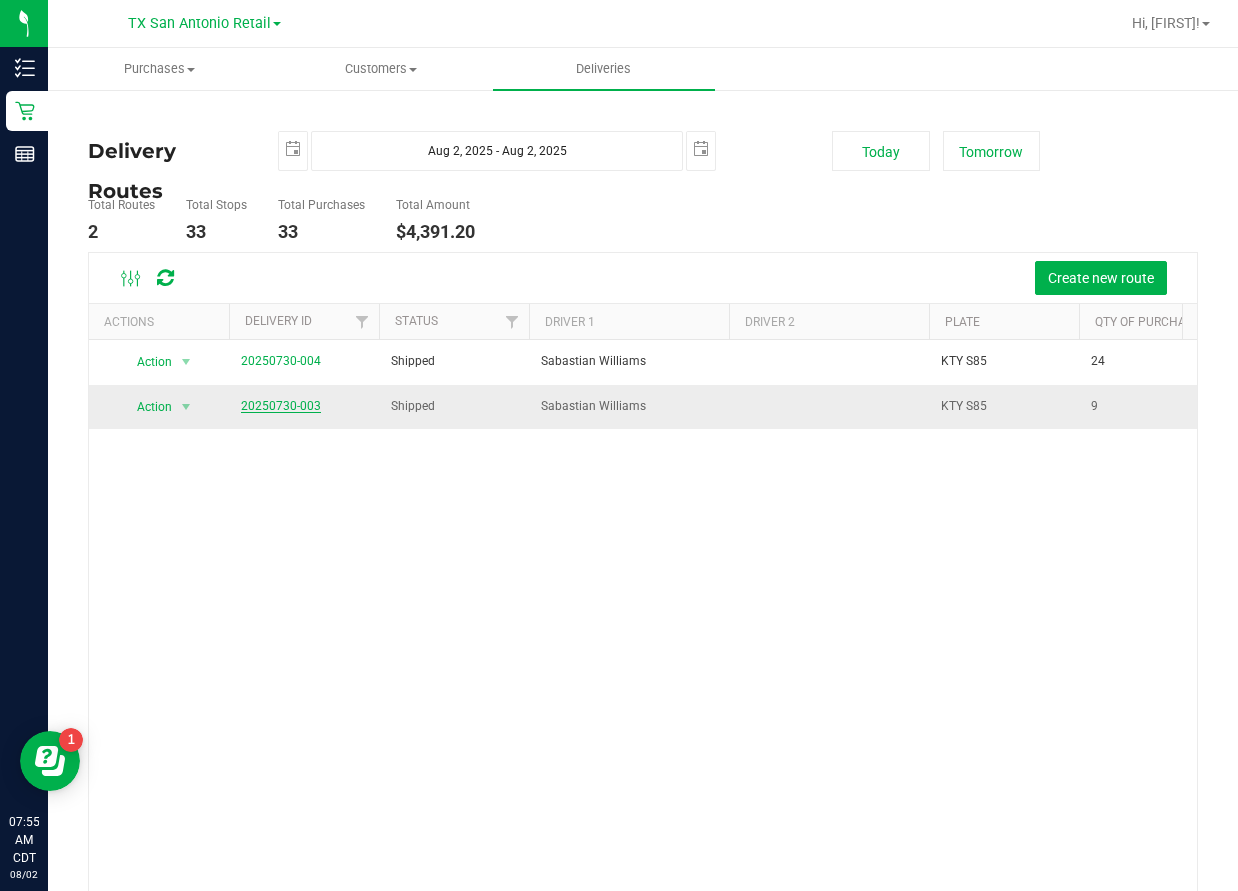 click on "20250730-003" at bounding box center (281, 406) 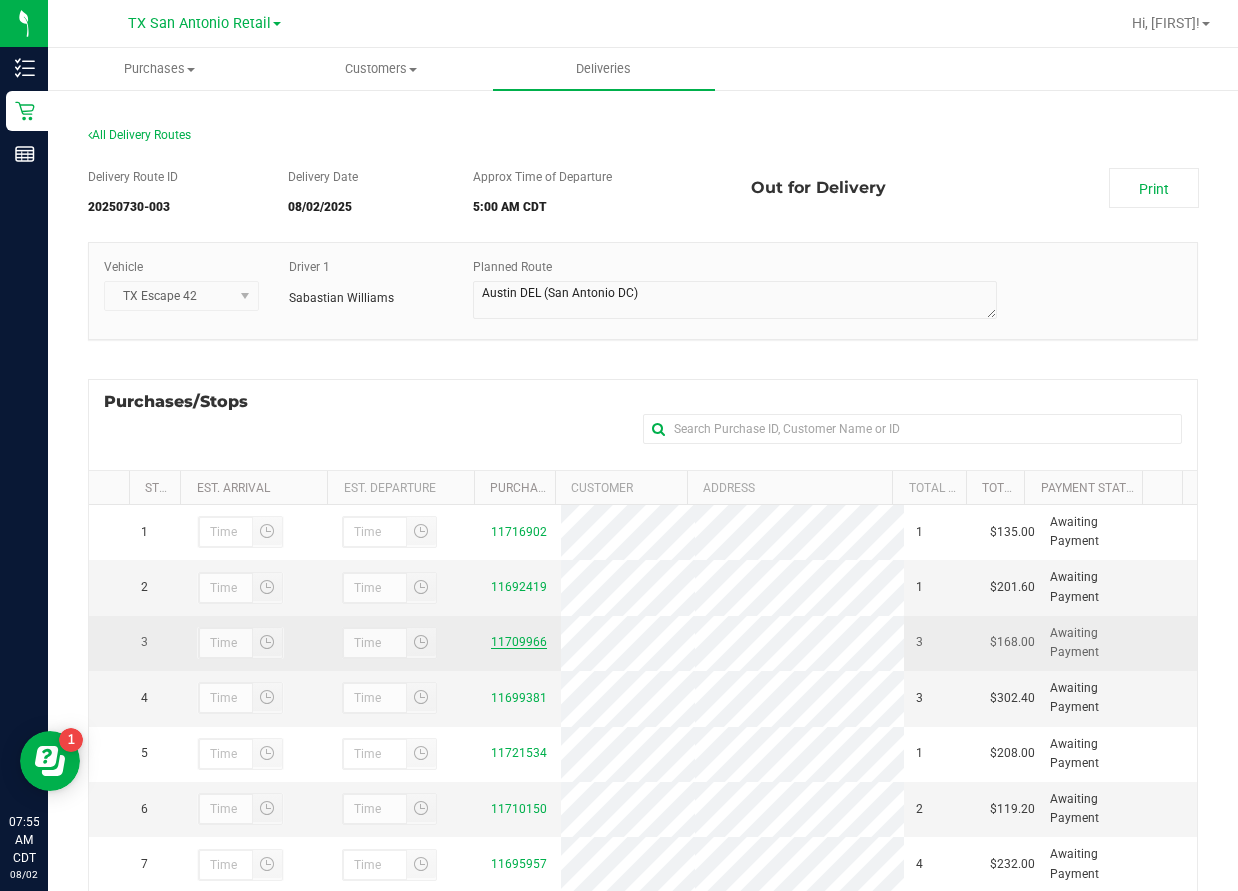 click on "11709966" at bounding box center [519, 642] 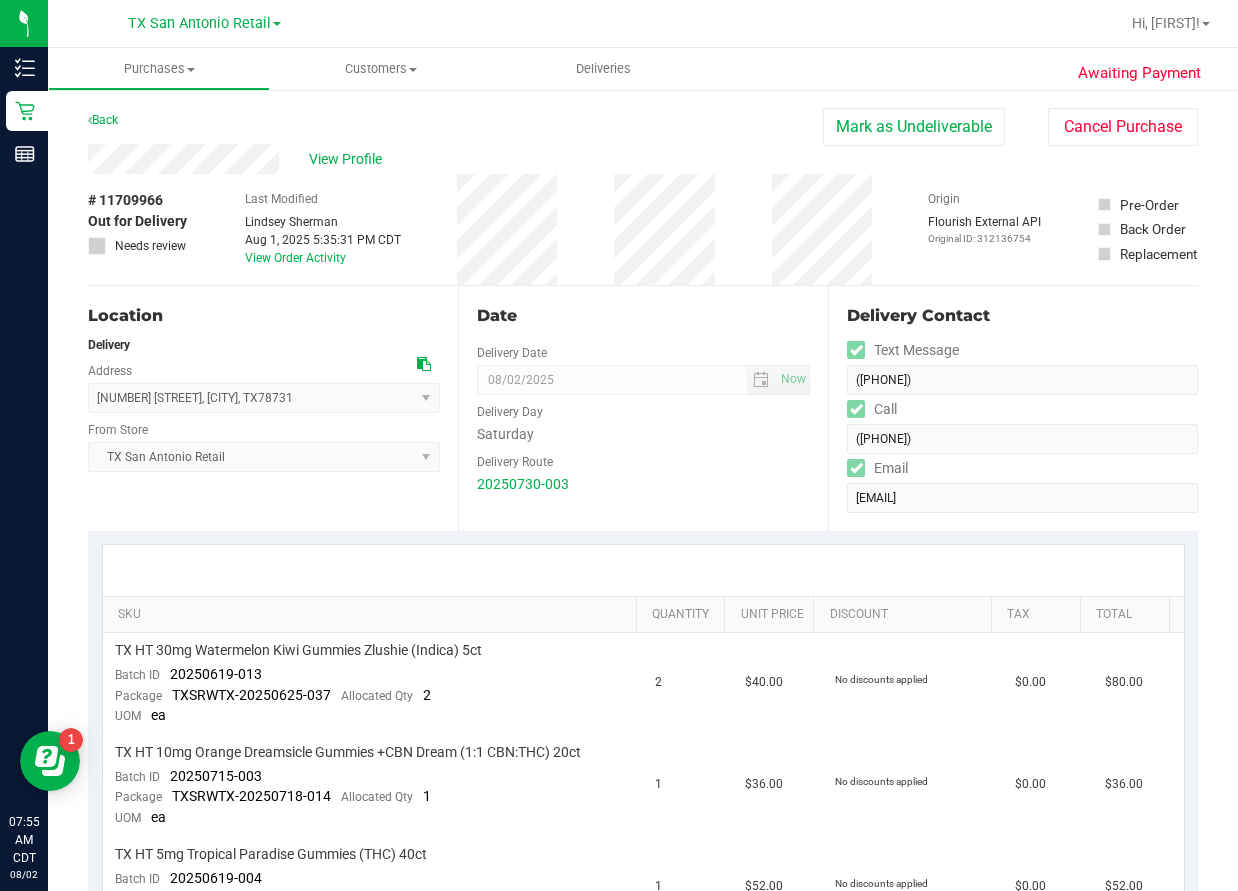 click on "View Profile" at bounding box center [455, 159] 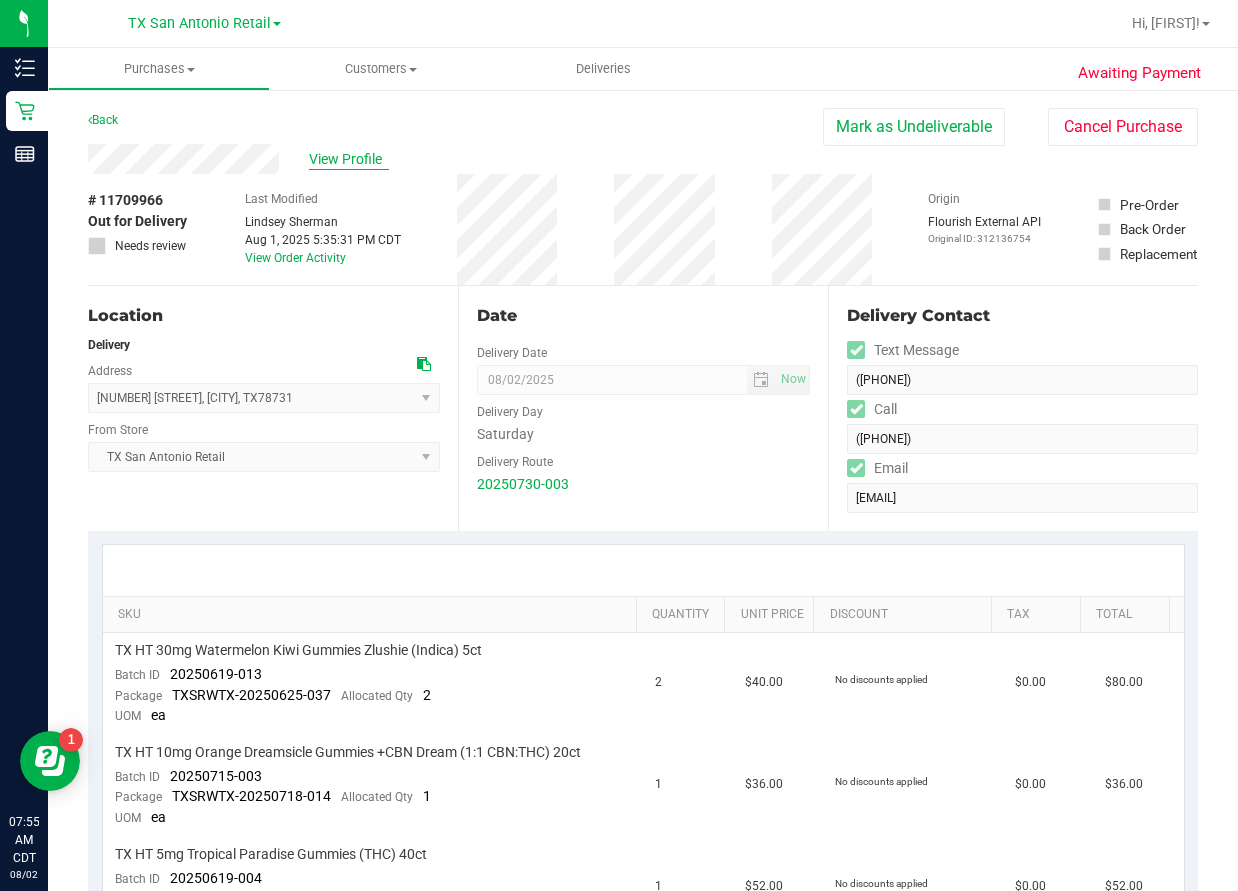 click on "View Profile" at bounding box center [349, 159] 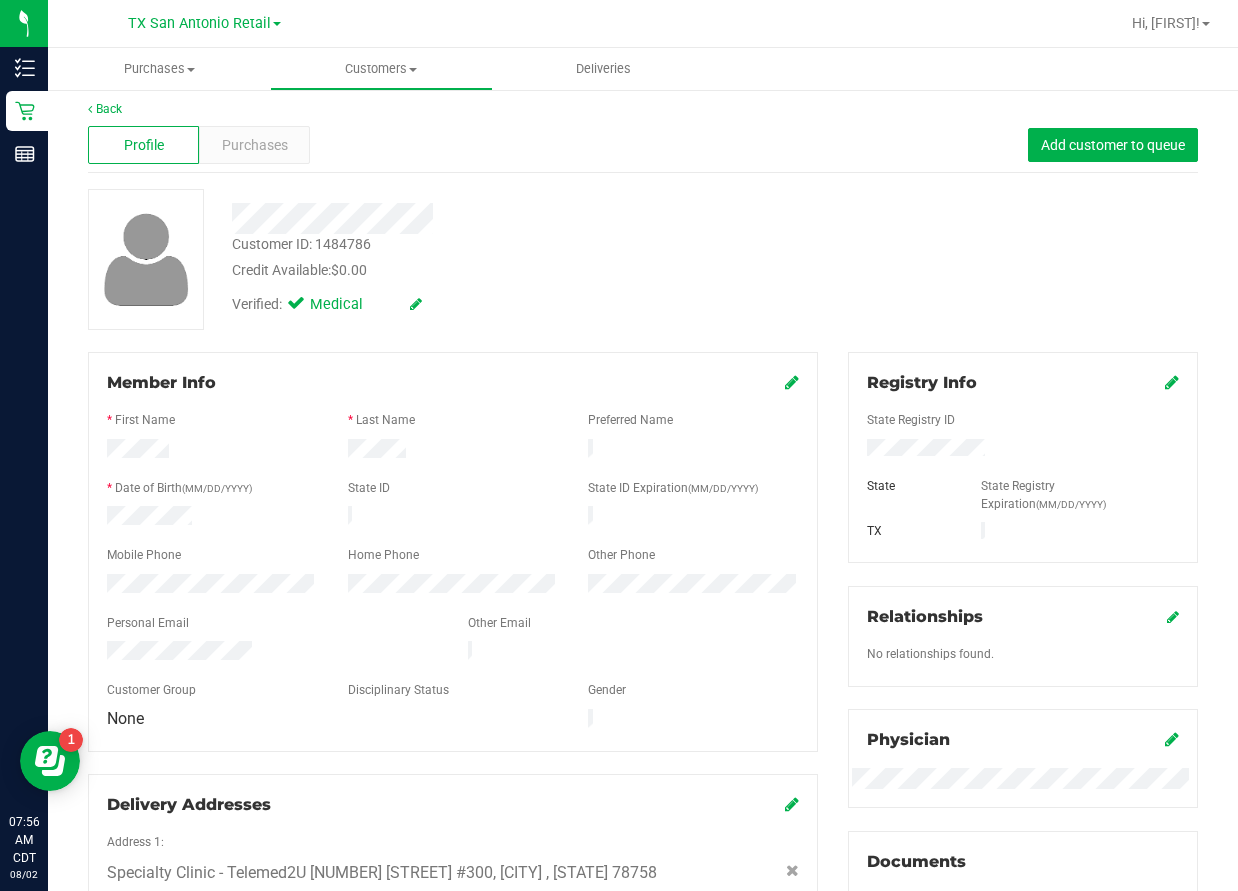 scroll, scrollTop: 0, scrollLeft: 0, axis: both 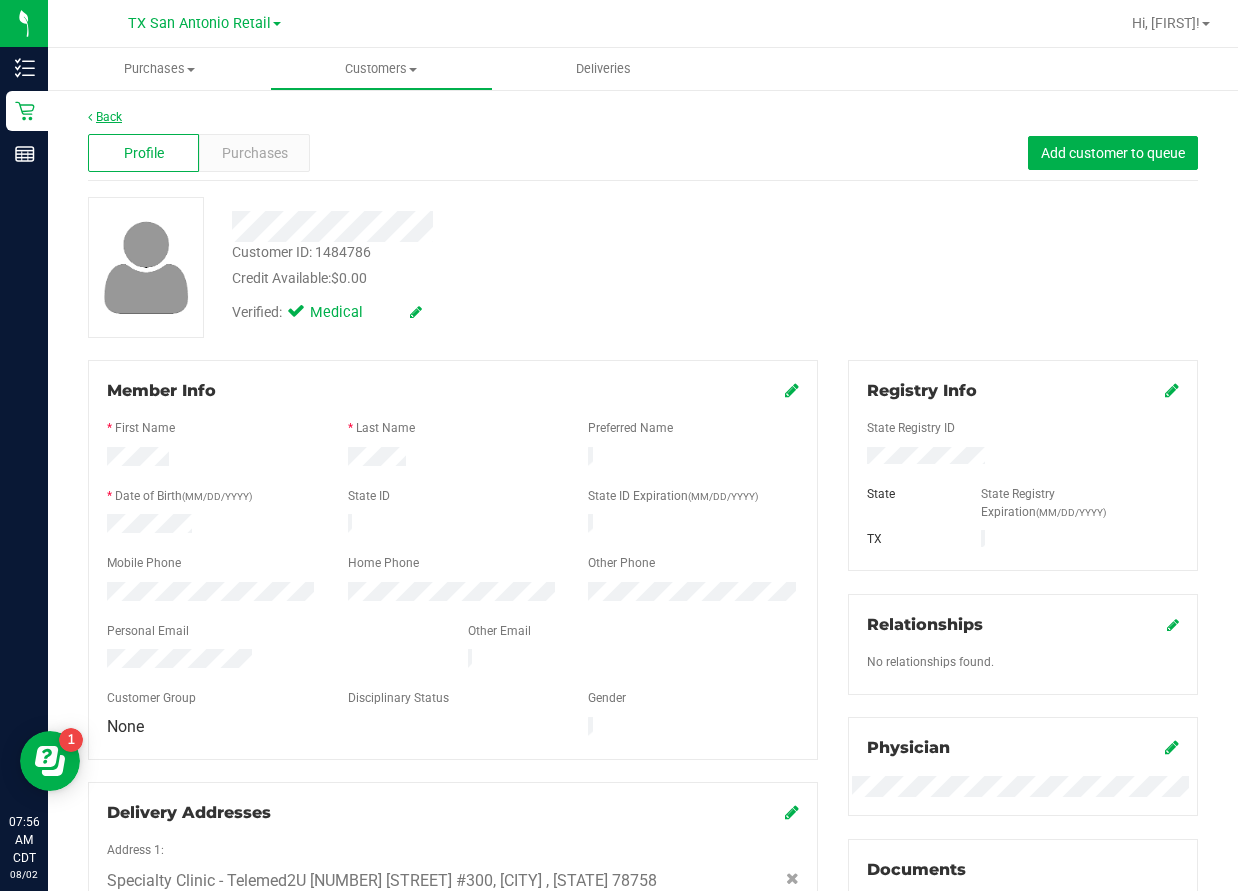 click on "Back" at bounding box center (105, 117) 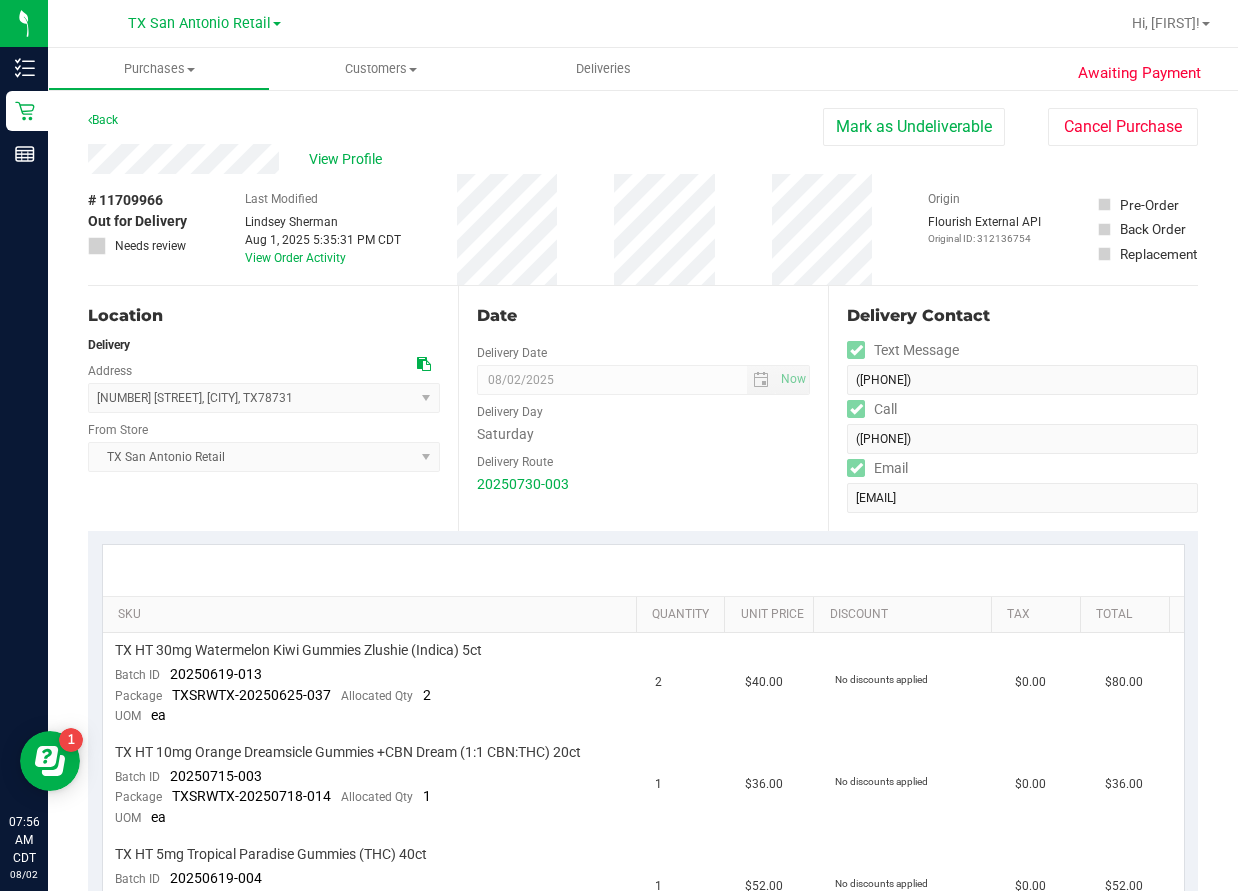 scroll, scrollTop: 200, scrollLeft: 0, axis: vertical 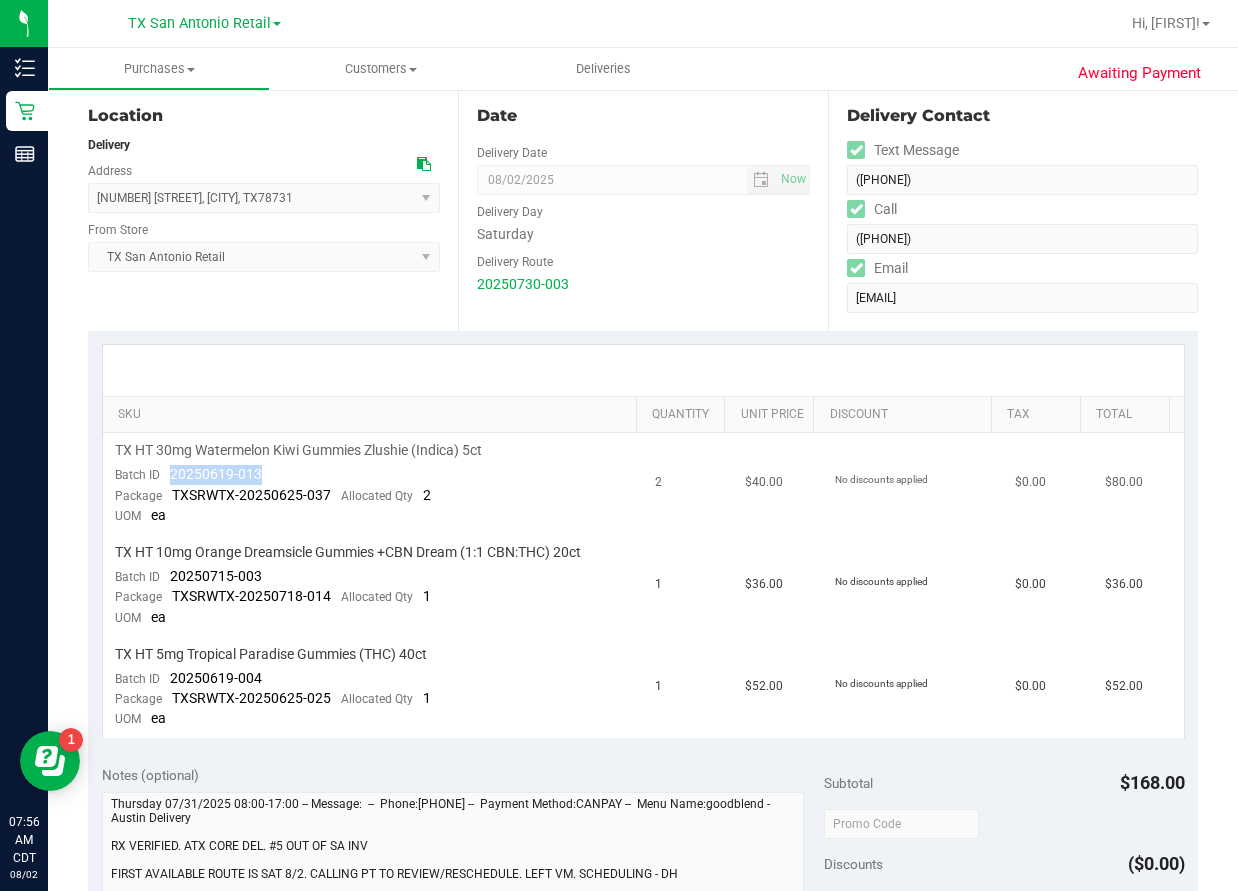drag, startPoint x: 264, startPoint y: 474, endPoint x: 168, endPoint y: 471, distance: 96.04687 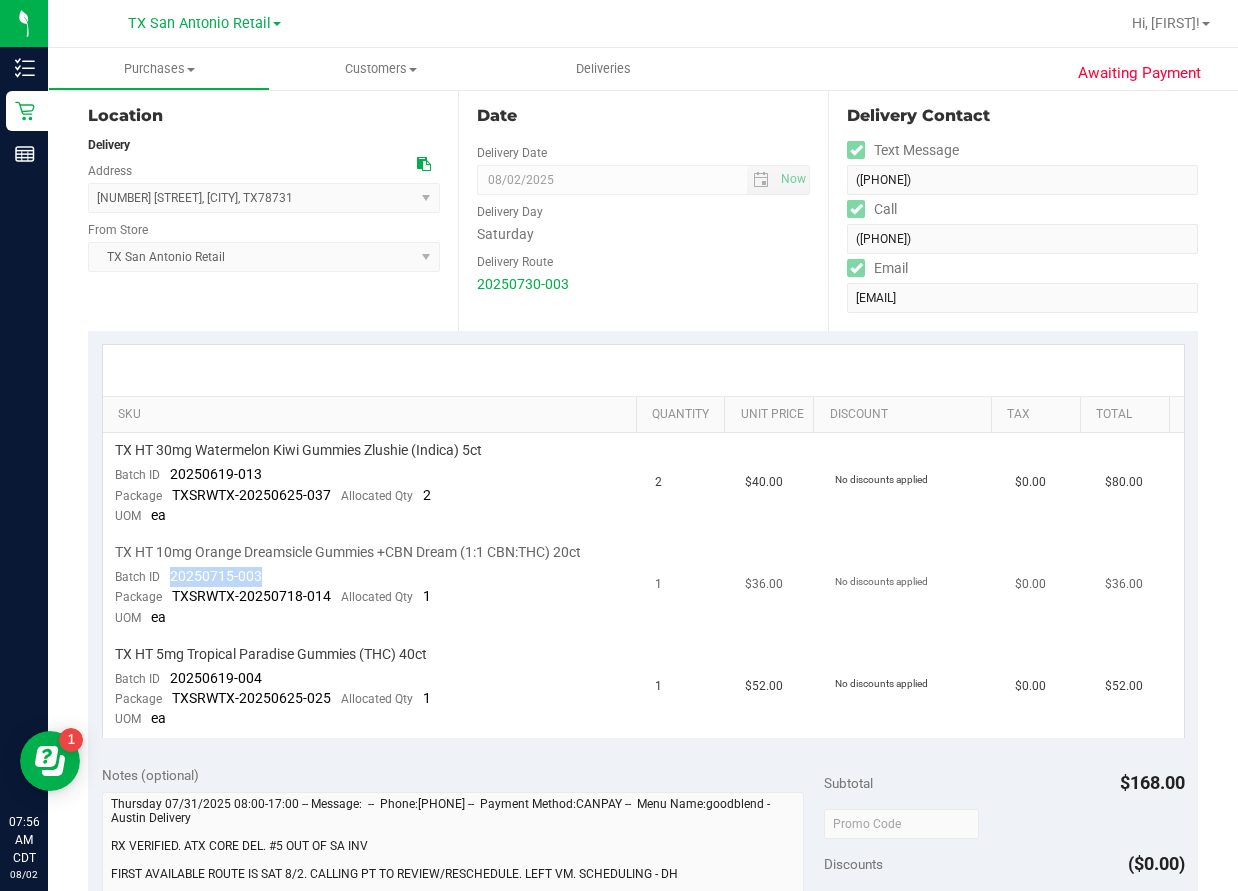 drag, startPoint x: 262, startPoint y: 573, endPoint x: 168, endPoint y: 574, distance: 94.00532 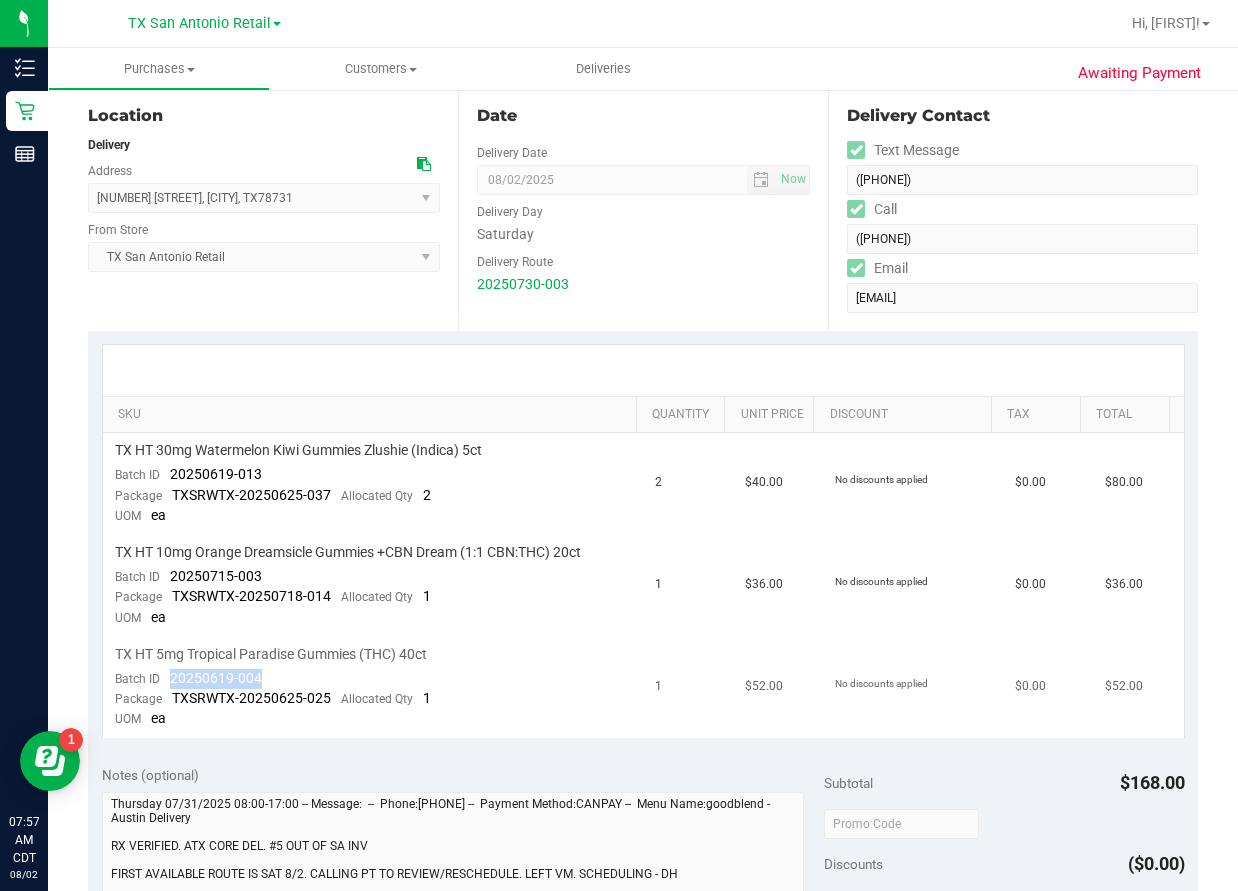 drag, startPoint x: 268, startPoint y: 678, endPoint x: 170, endPoint y: 685, distance: 98.24968 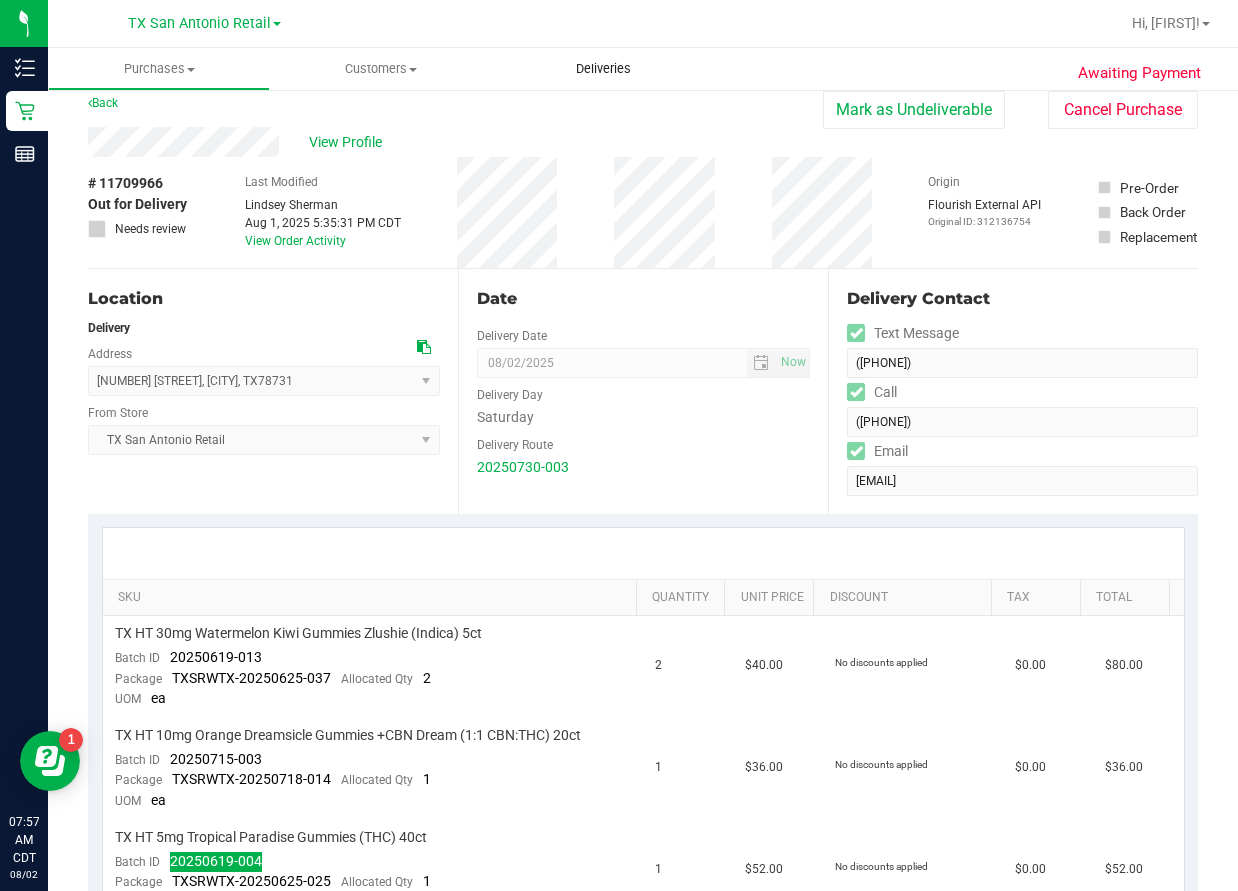scroll, scrollTop: 0, scrollLeft: 0, axis: both 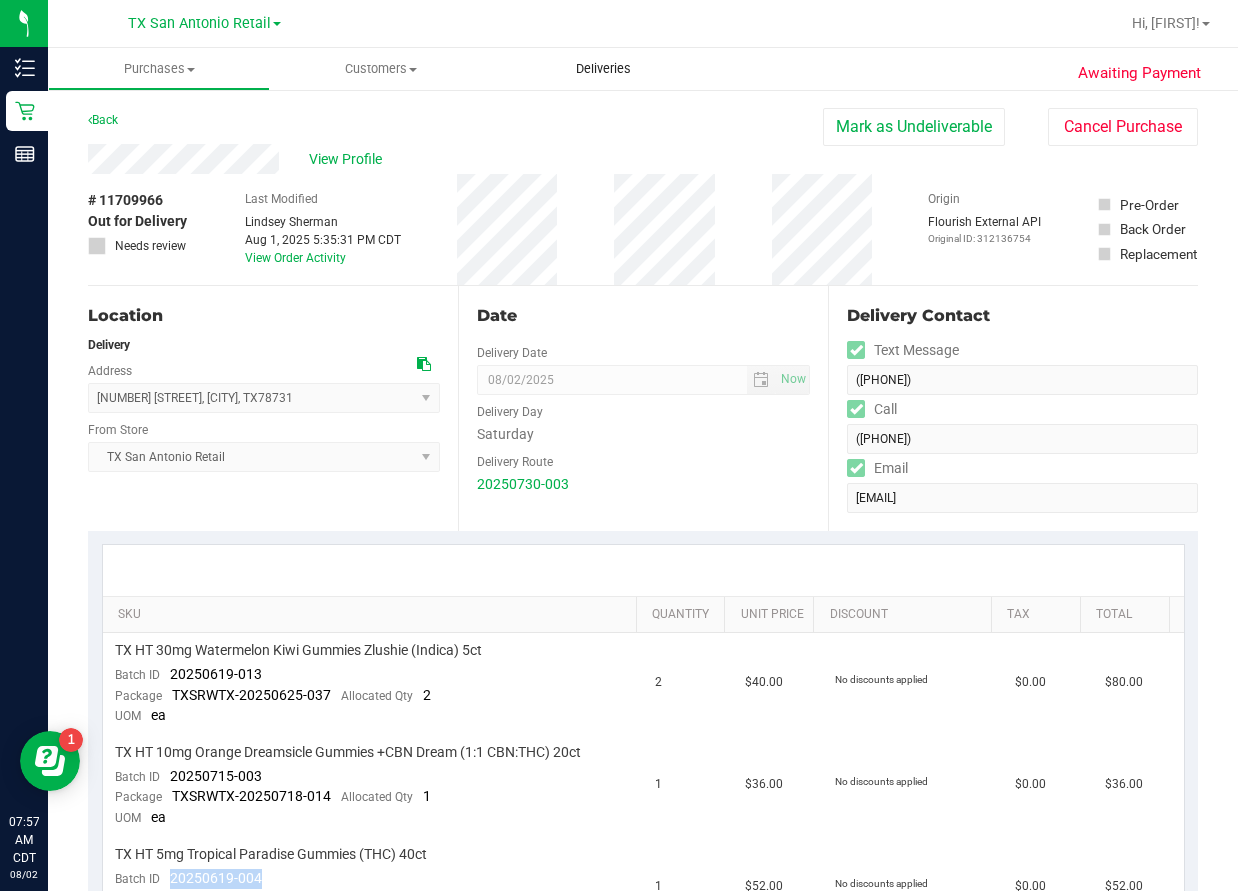 click on "Deliveries" at bounding box center [603, 69] 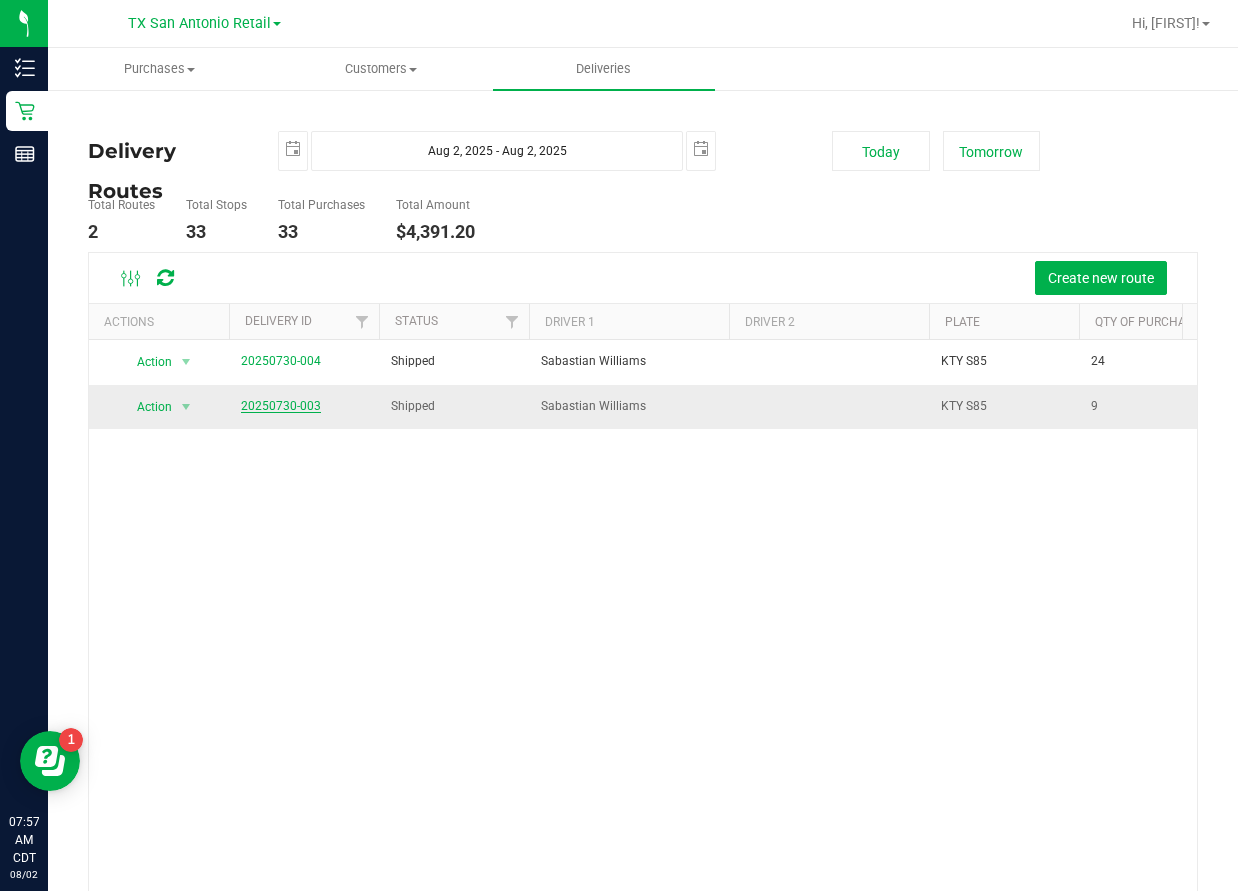 click on "20250730-003" at bounding box center (281, 406) 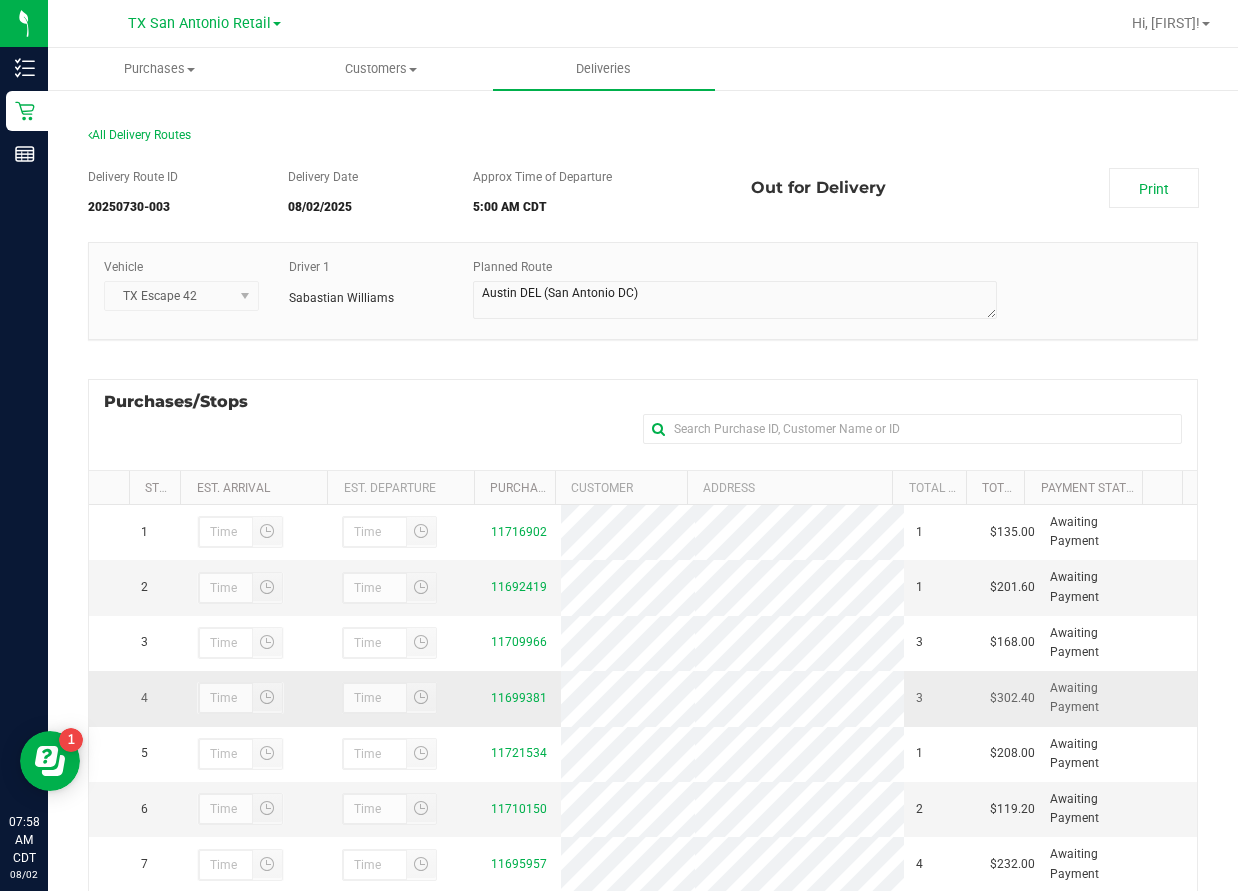 click on "11699381" at bounding box center [520, 698] 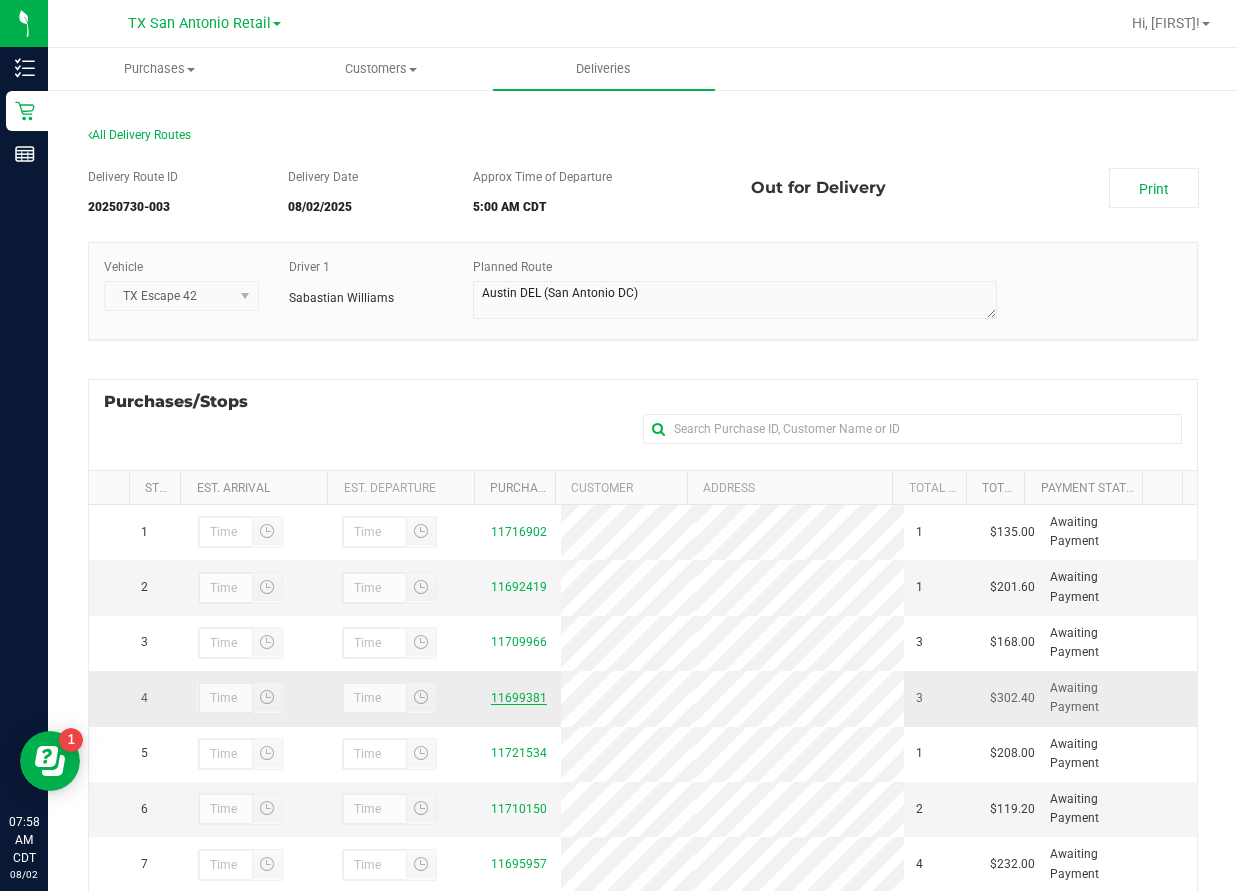 click on "11699381" at bounding box center [519, 698] 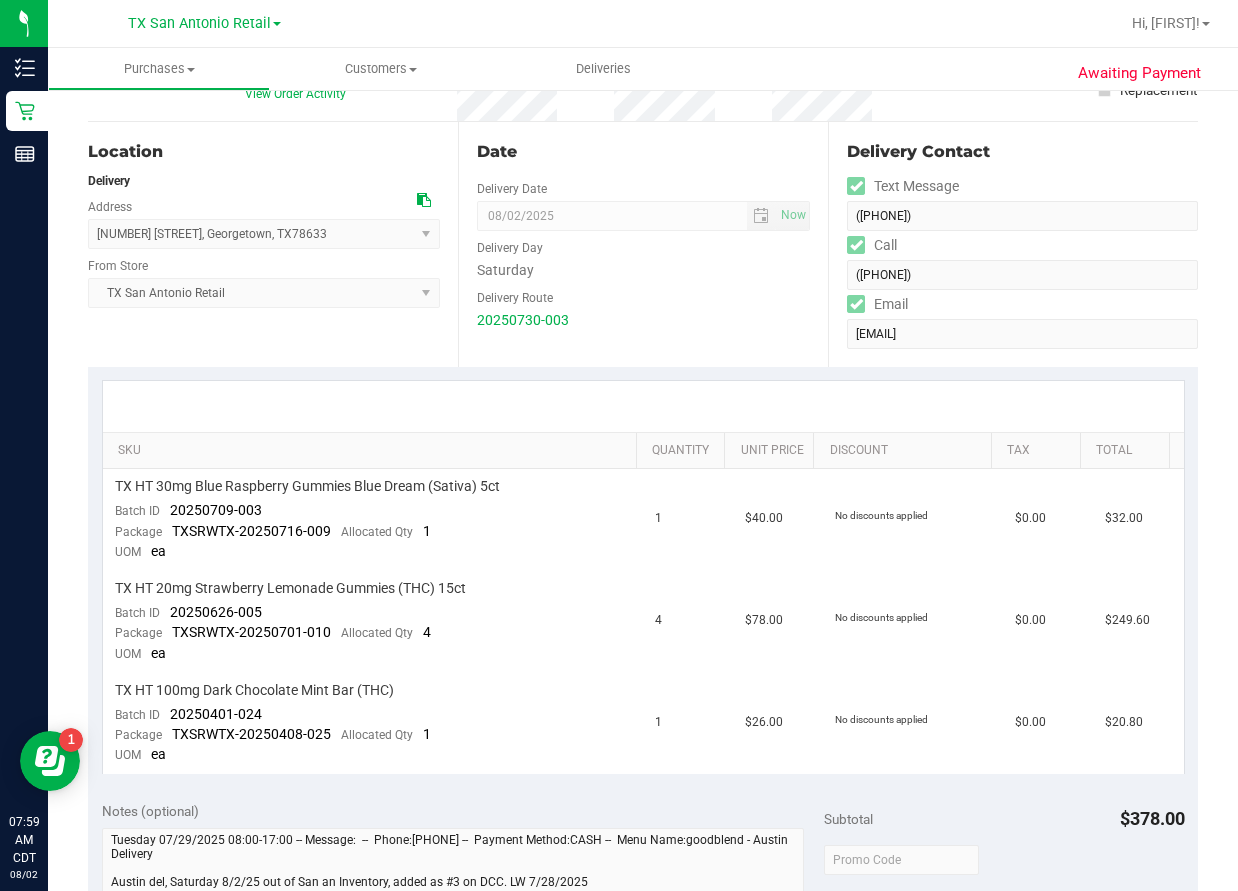 scroll, scrollTop: 200, scrollLeft: 0, axis: vertical 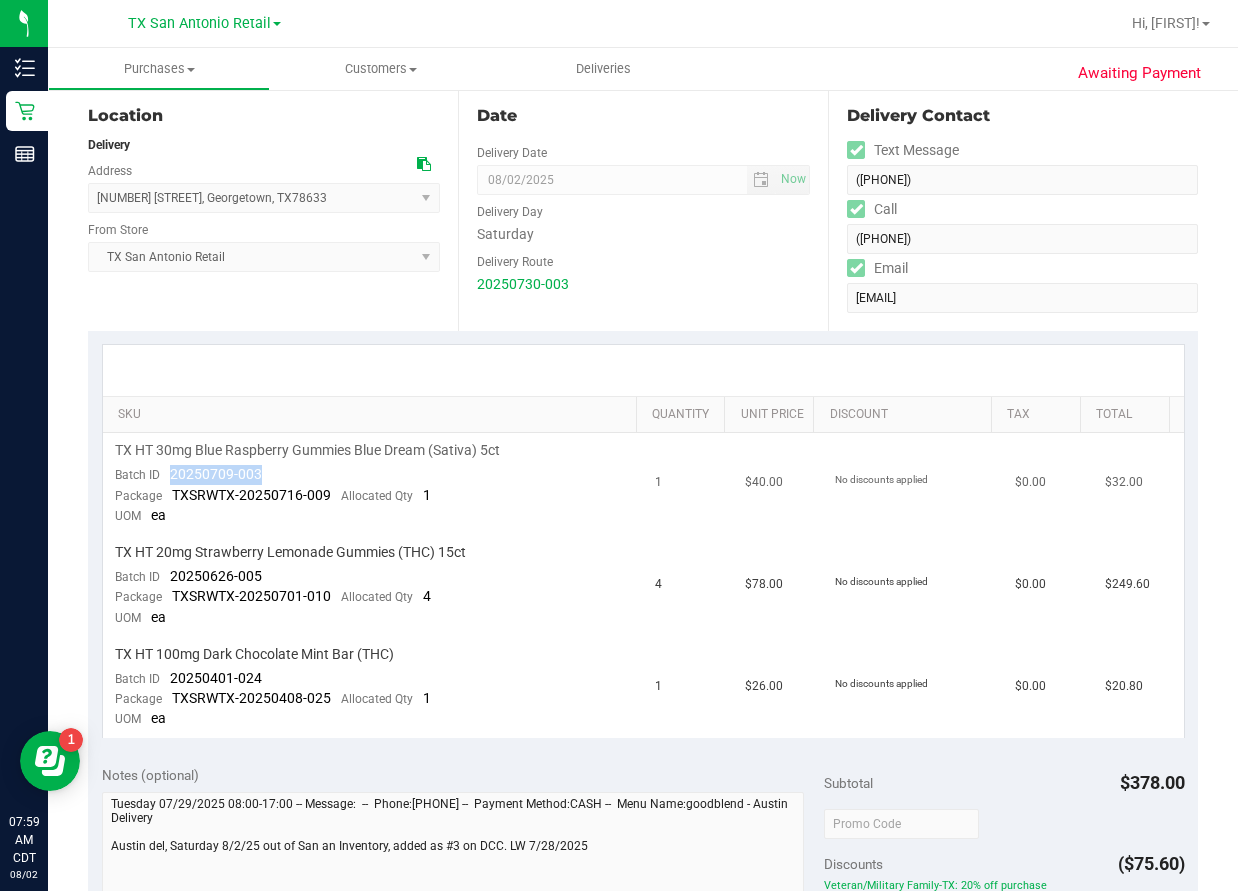 drag, startPoint x: 268, startPoint y: 468, endPoint x: 169, endPoint y: 479, distance: 99.60924 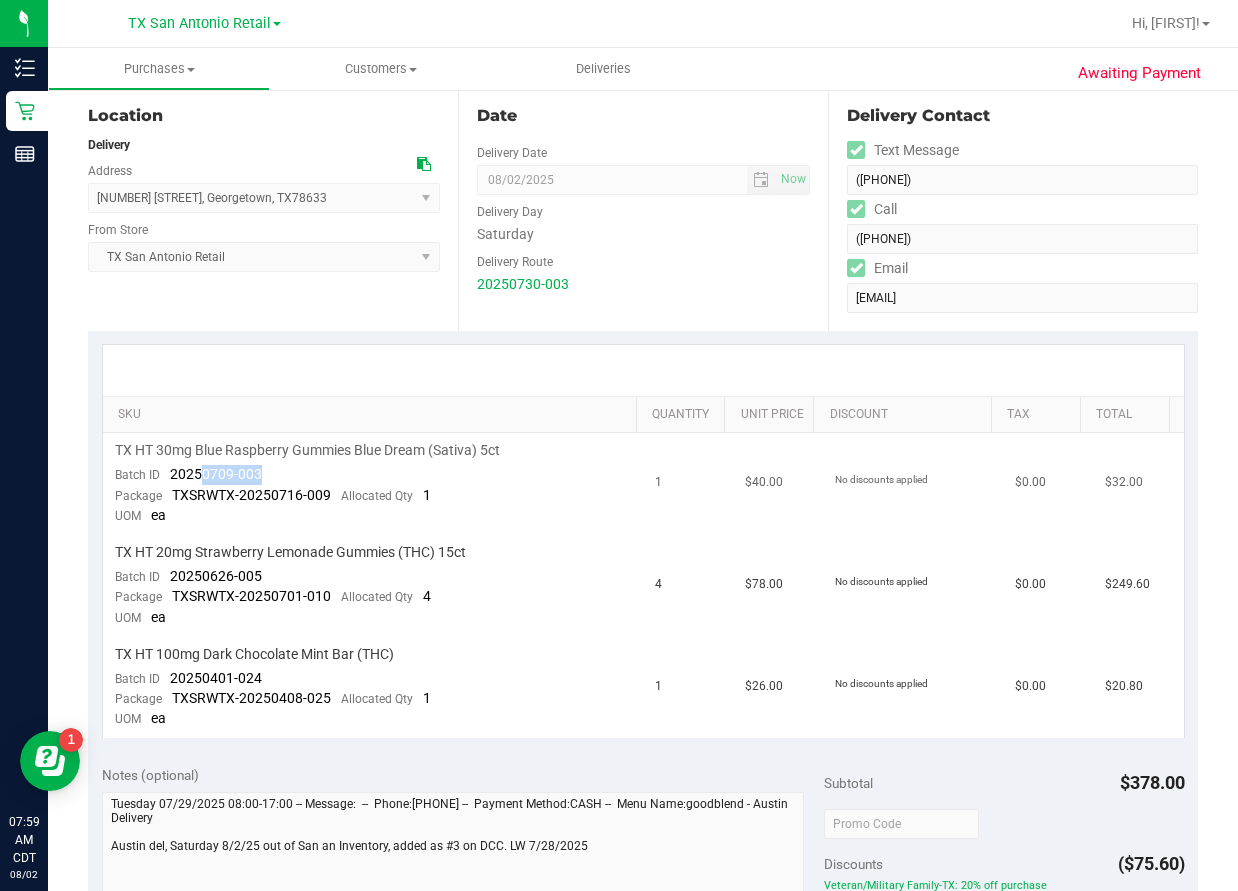 click on "Batch ID
20250709-003" at bounding box center [188, 475] 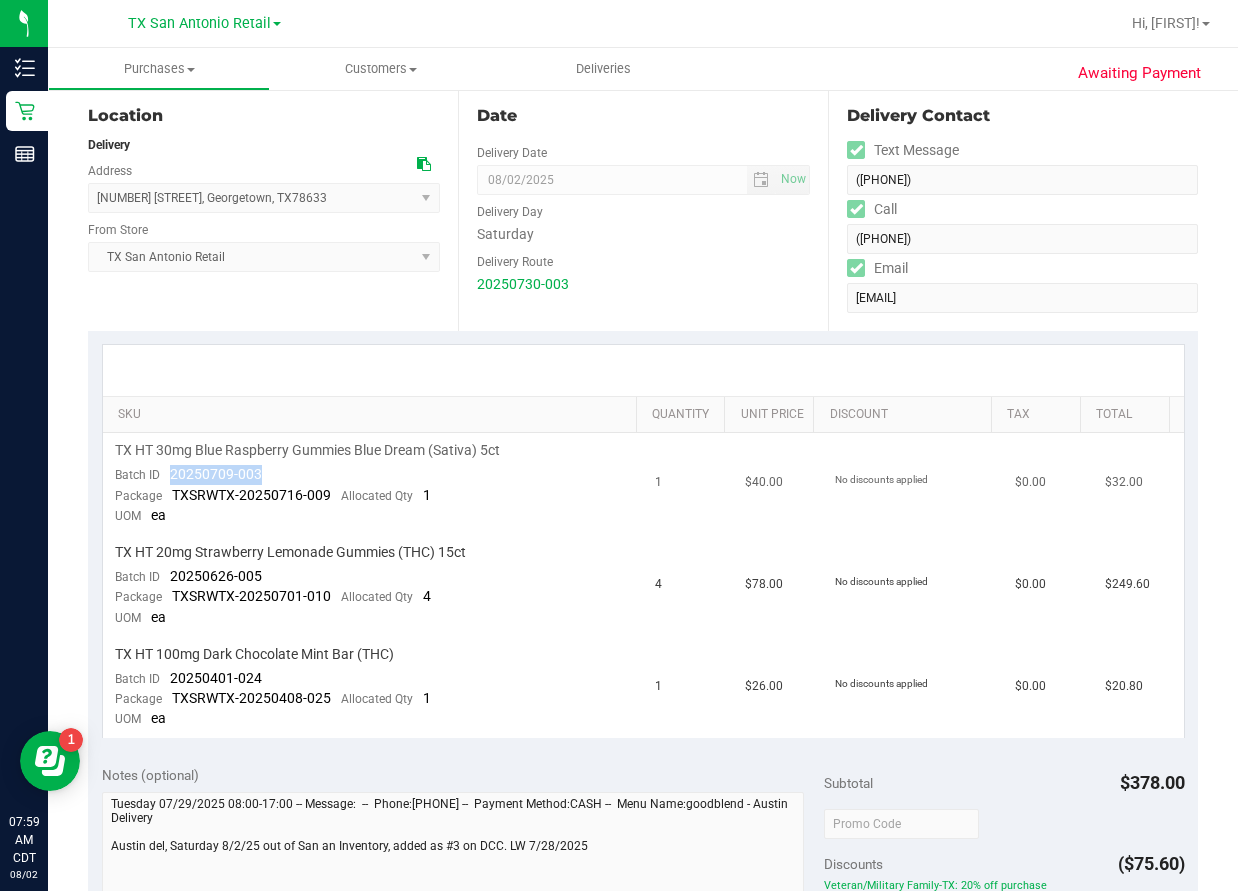 drag, startPoint x: 262, startPoint y: 473, endPoint x: 165, endPoint y: 474, distance: 97.00516 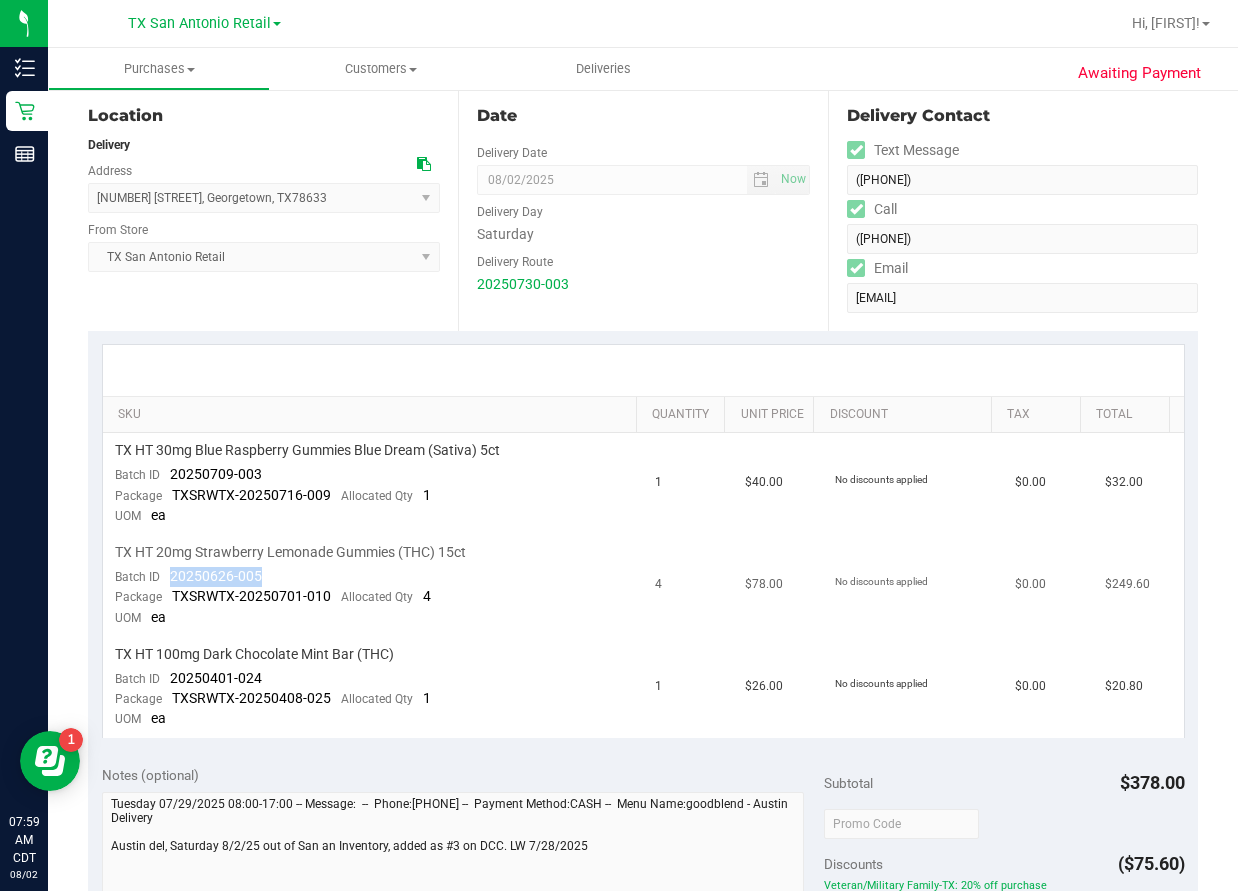 drag, startPoint x: 267, startPoint y: 579, endPoint x: 166, endPoint y: 581, distance: 101.0198 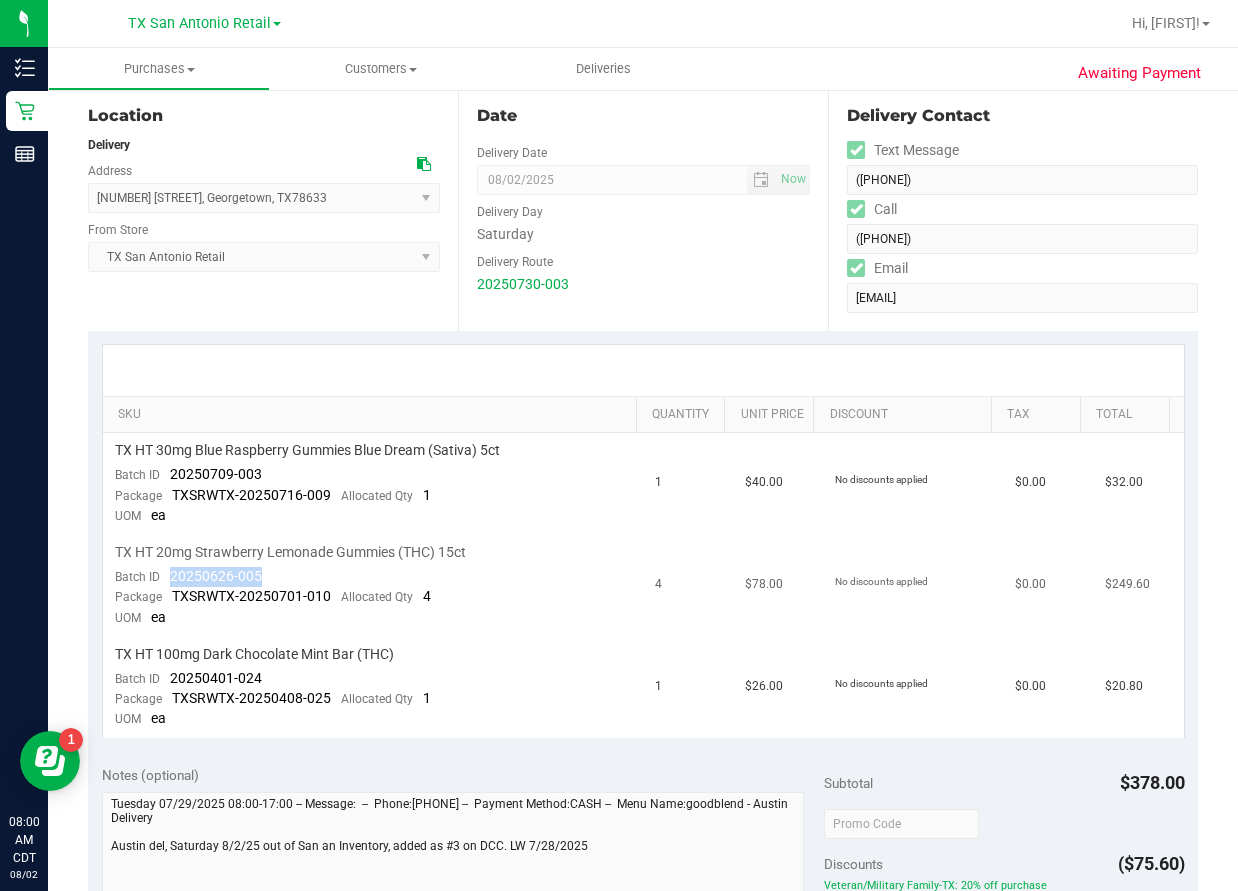 click on "Batch ID
20250626-005" at bounding box center (188, 577) 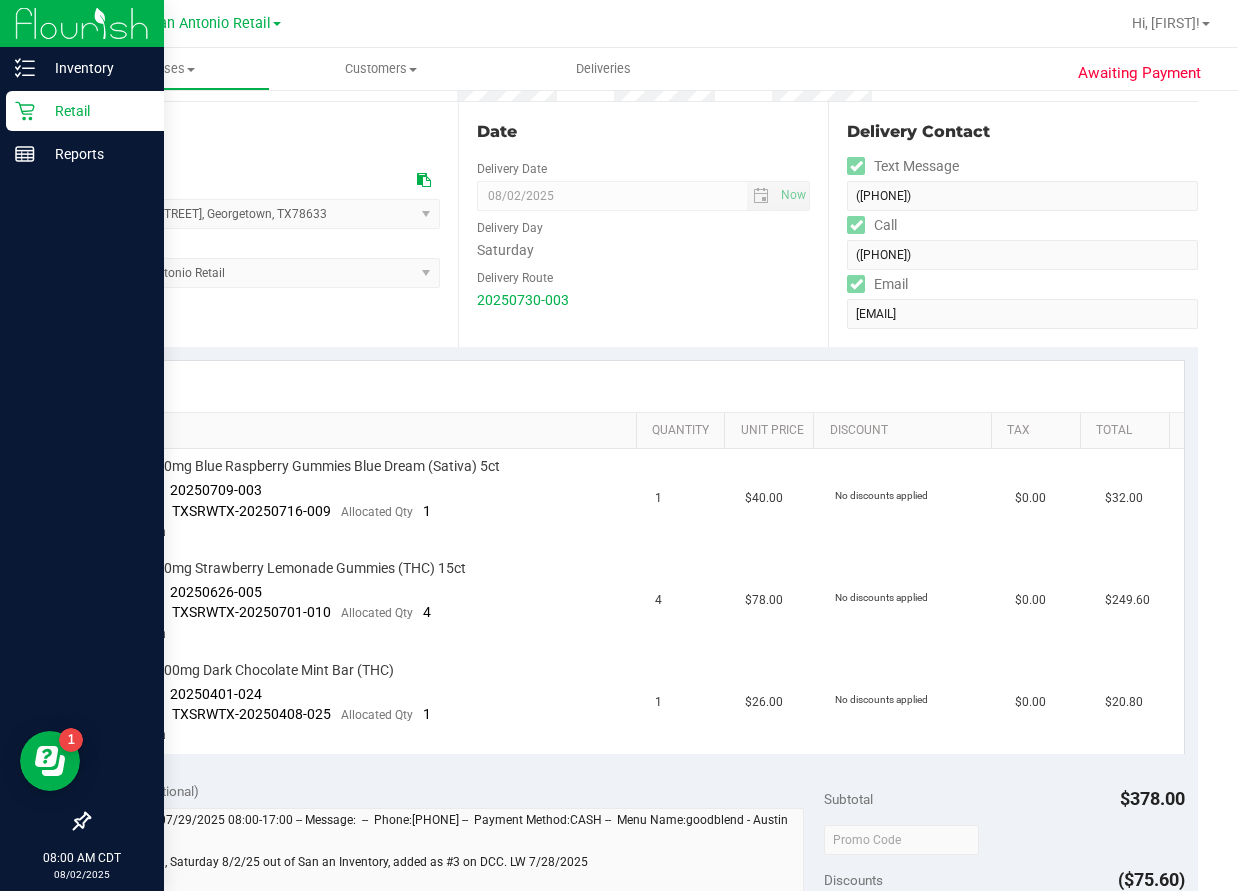 scroll, scrollTop: 200, scrollLeft: 0, axis: vertical 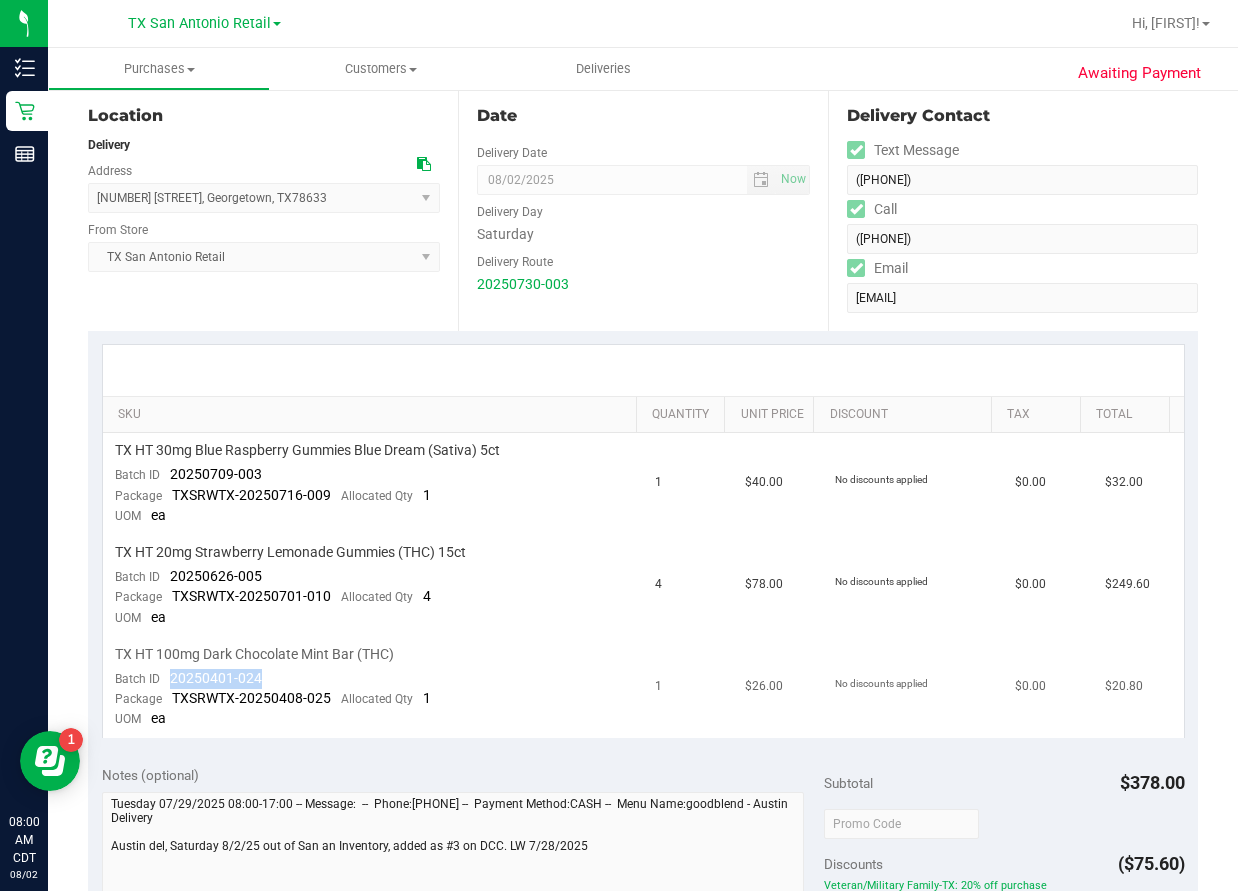 drag, startPoint x: 272, startPoint y: 673, endPoint x: 170, endPoint y: 687, distance: 102.9563 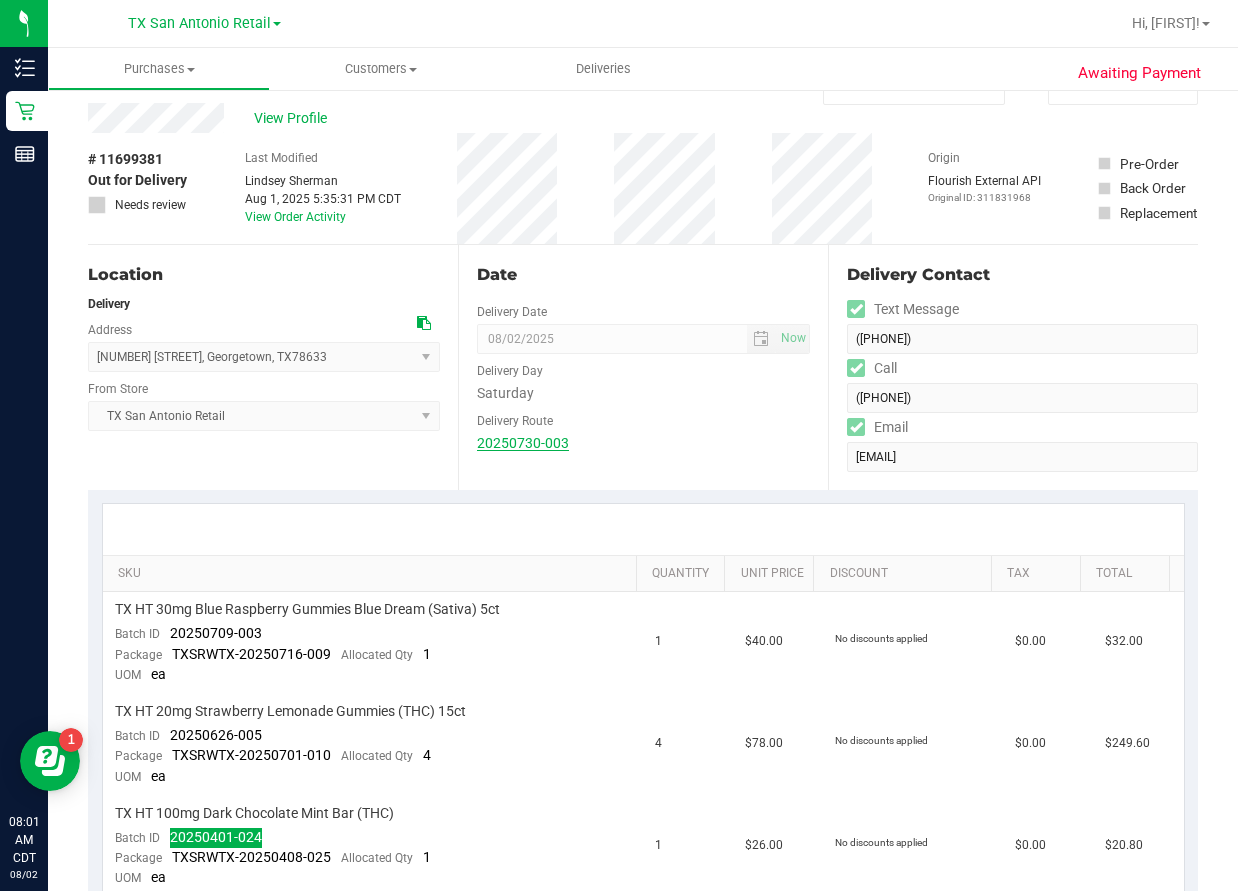 scroll, scrollTop: 0, scrollLeft: 0, axis: both 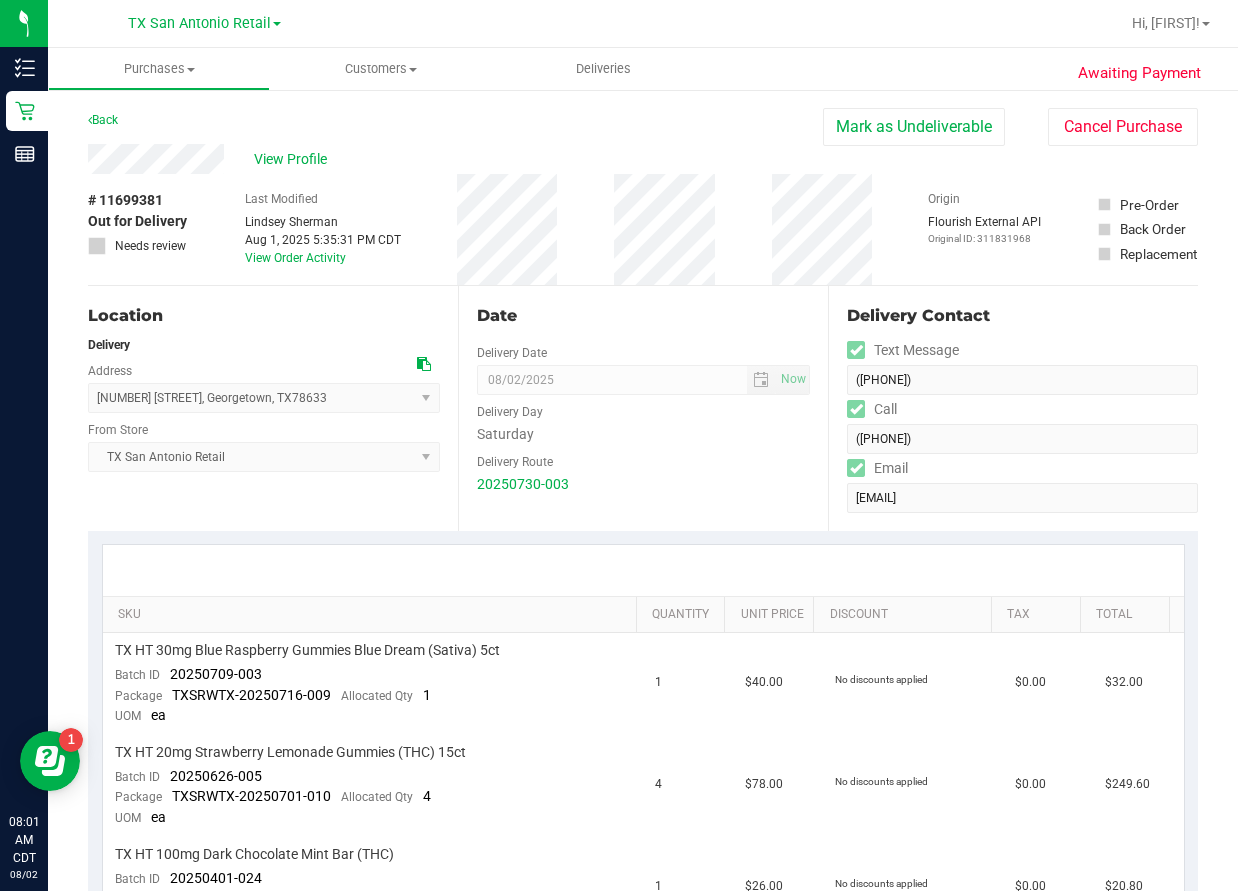 click on "TX San Antonio Retail    TX Austin DC   TX Plano Retail   TX San Antonio Retail    TX South-Austin Retail   Hi, [FIRST]!" at bounding box center (643, 24) 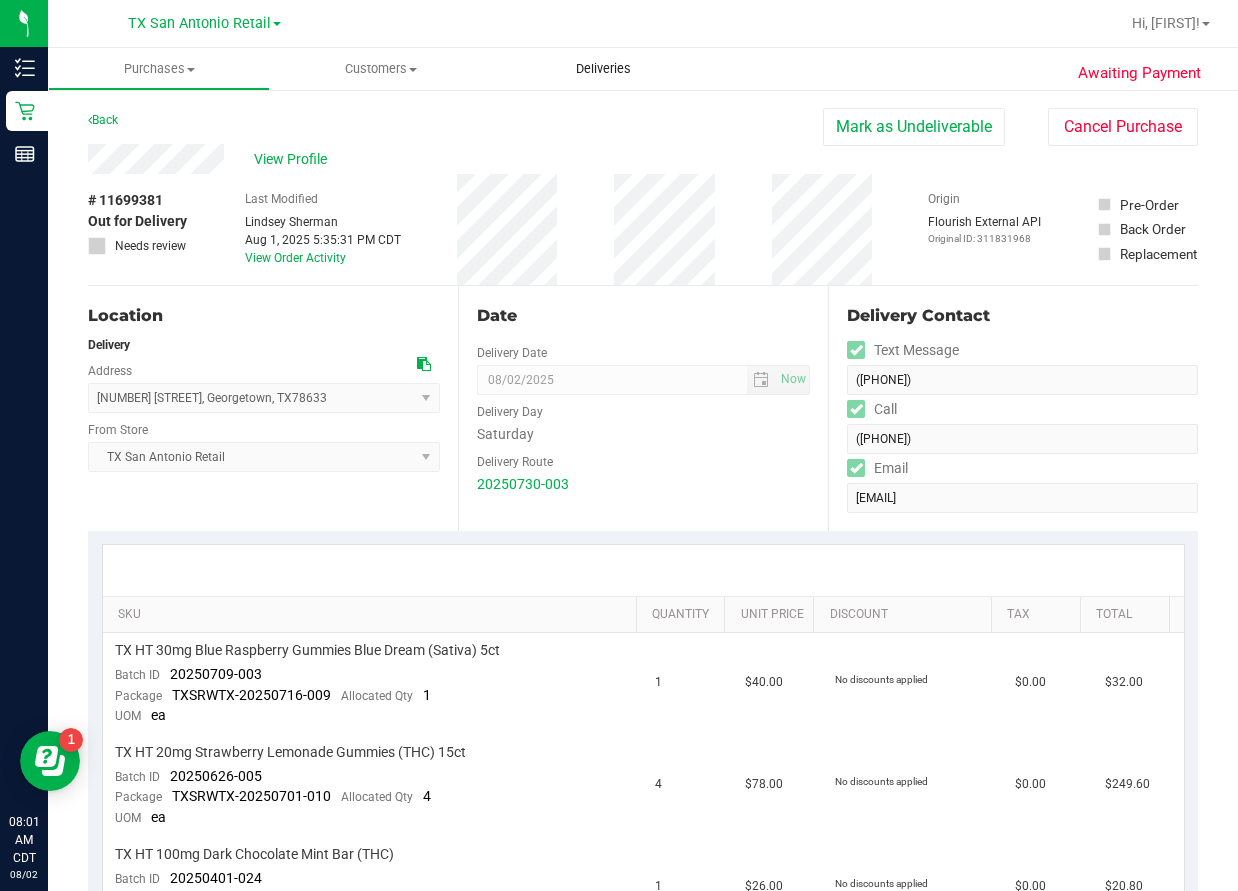 click on "Purchases
Summary of purchases
Fulfillment
All purchases
Customers
All customers
Add a new customer
All physicians" at bounding box center [667, 69] 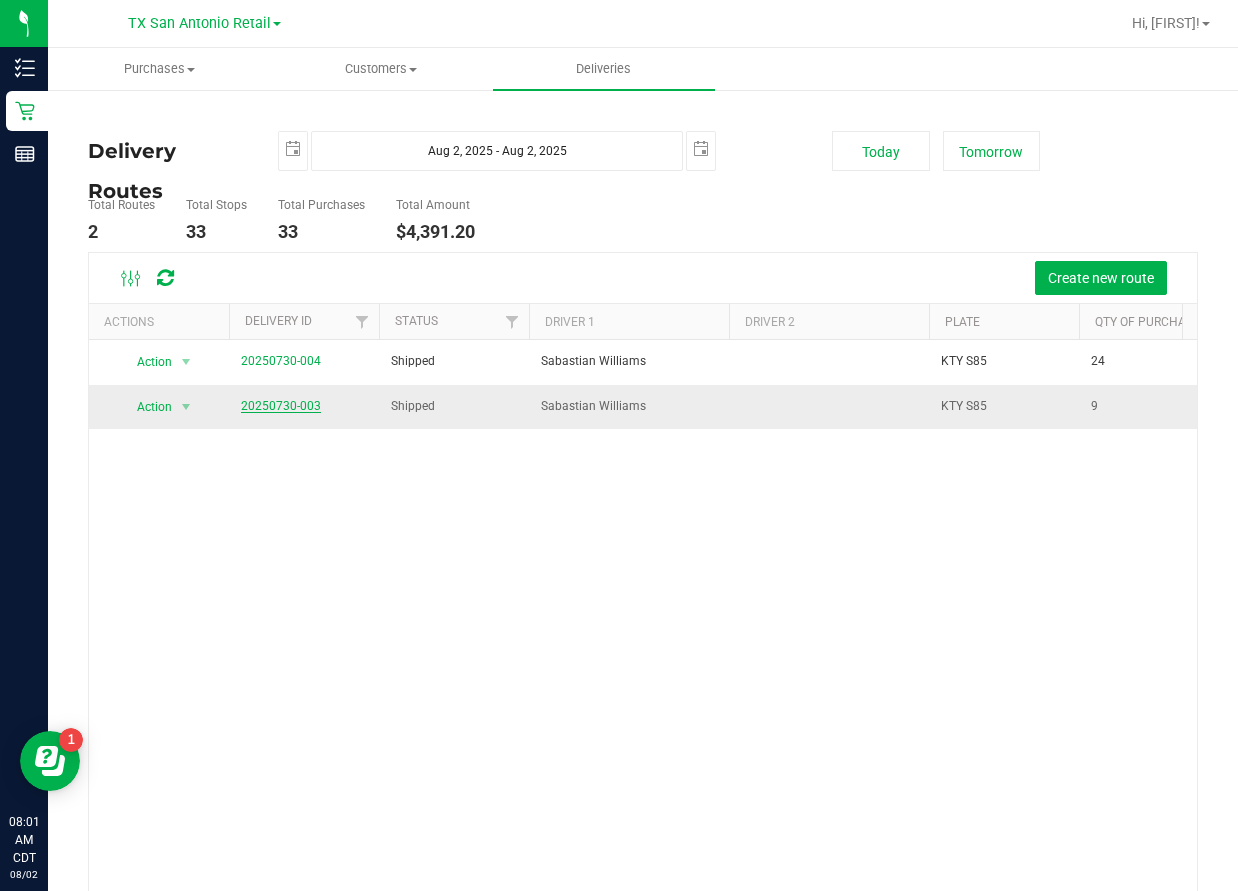 click on "20250730-003" at bounding box center (281, 406) 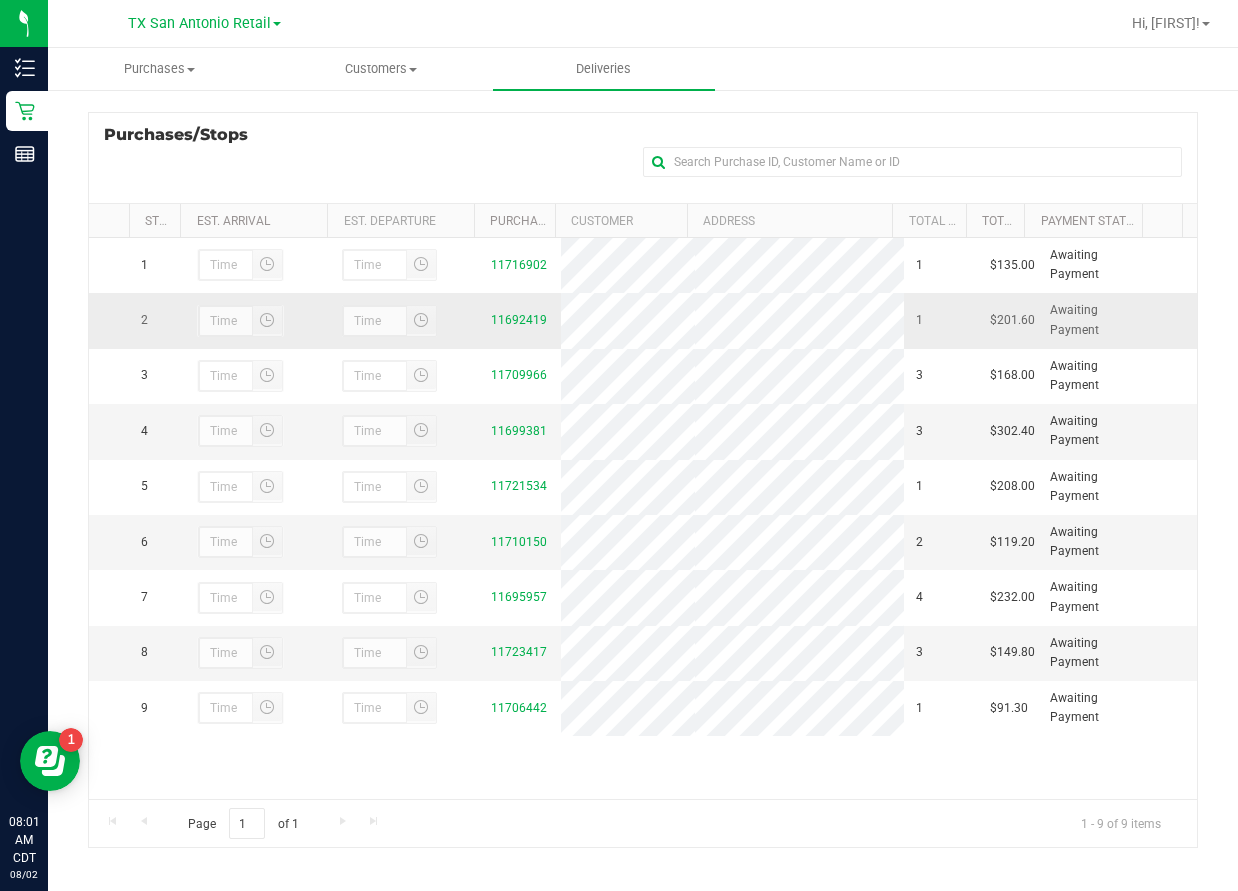 scroll, scrollTop: 277, scrollLeft: 0, axis: vertical 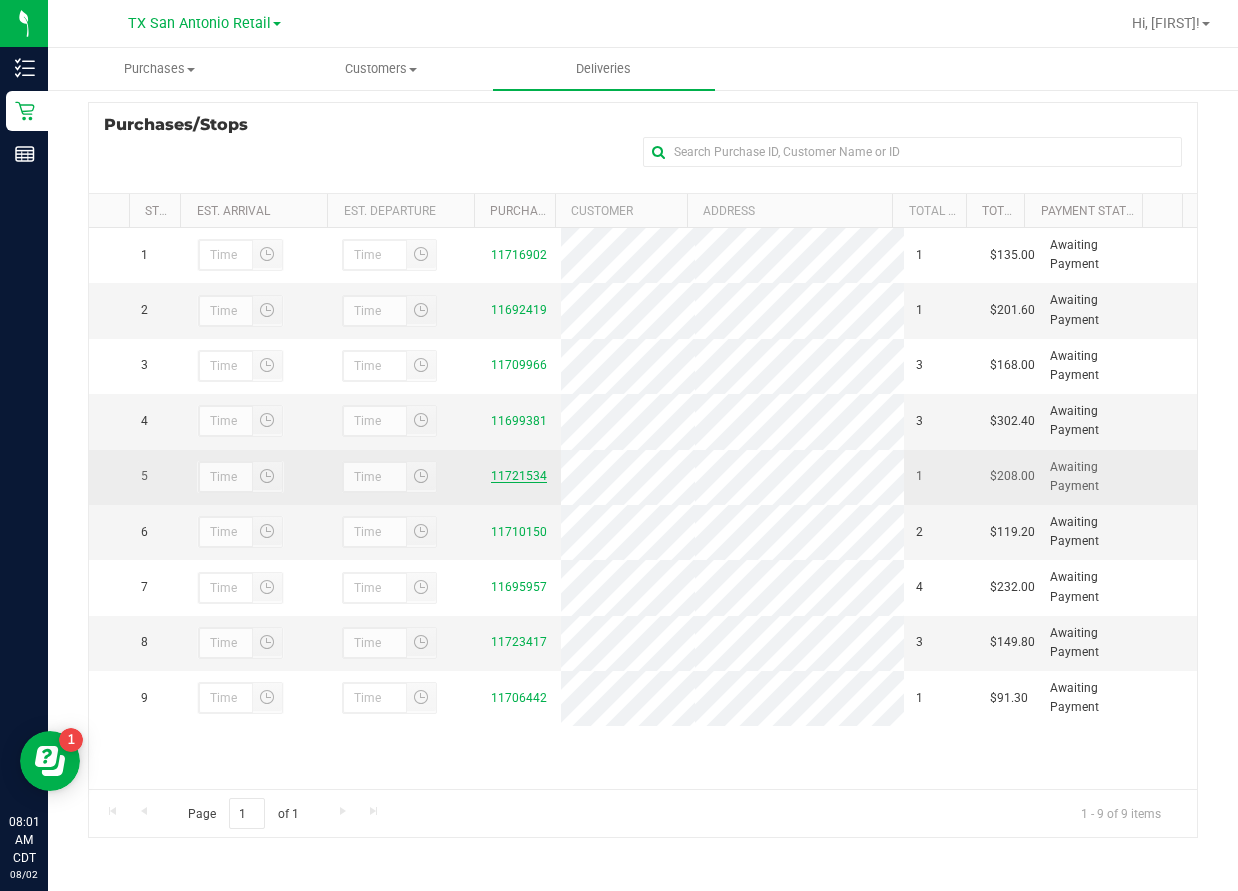 click on "11721534" at bounding box center [519, 476] 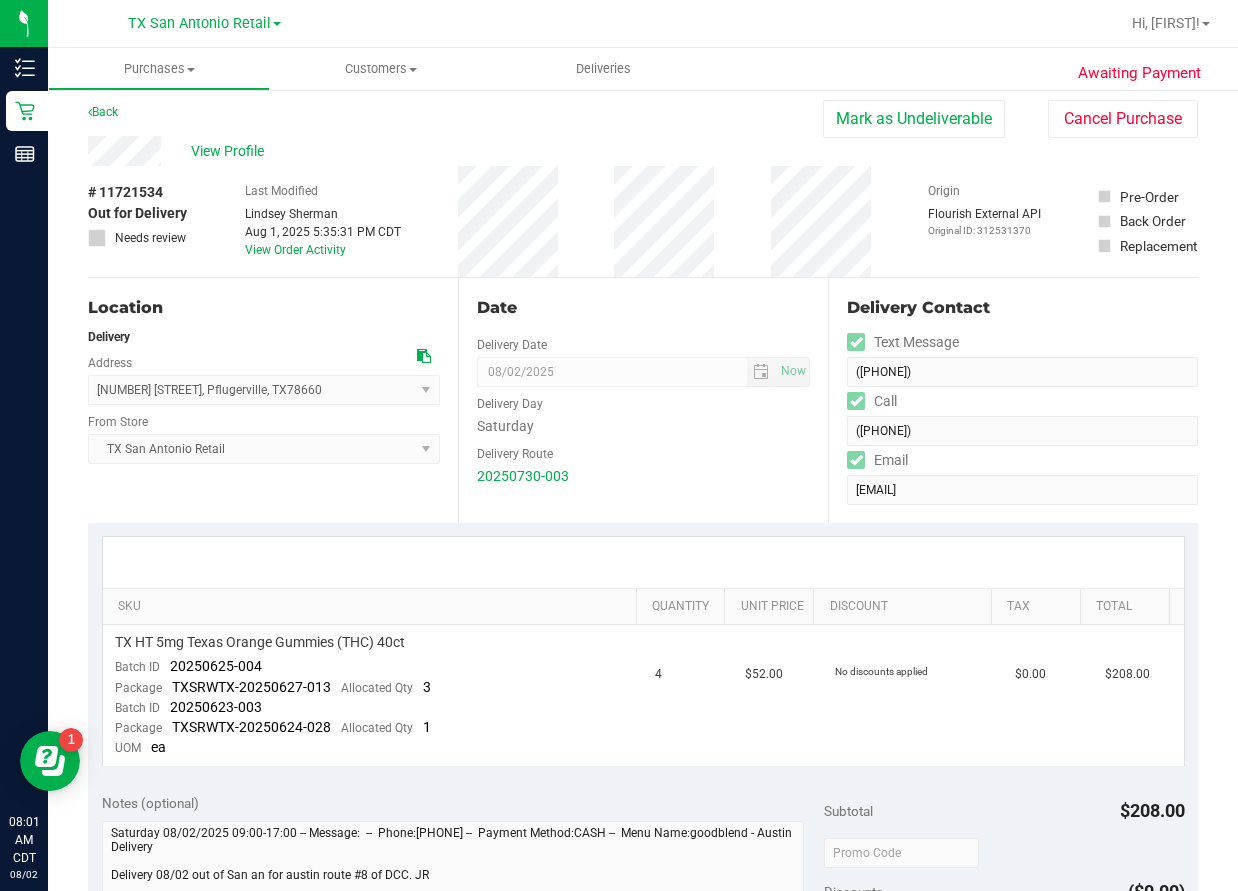 scroll, scrollTop: 0, scrollLeft: 0, axis: both 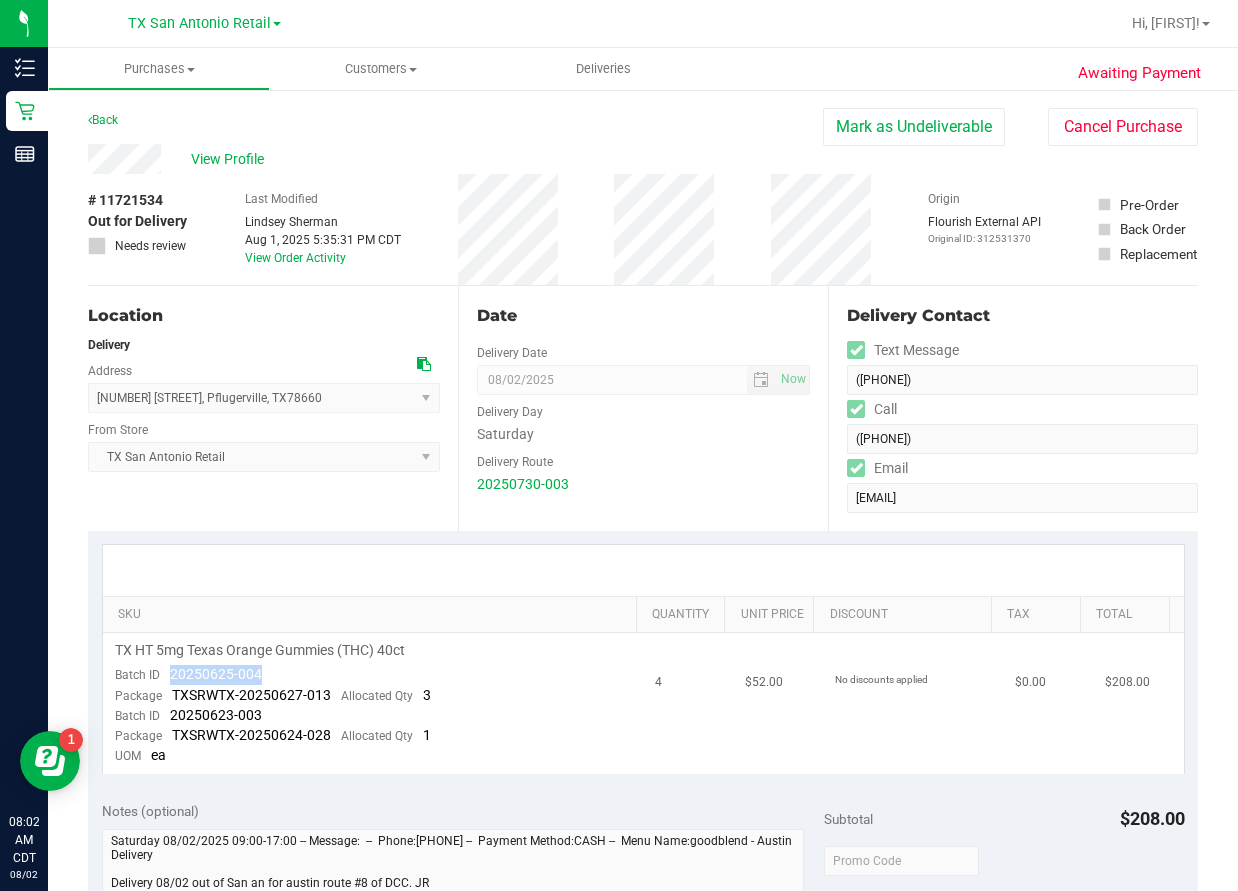 drag, startPoint x: 269, startPoint y: 679, endPoint x: 172, endPoint y: 672, distance: 97.25225 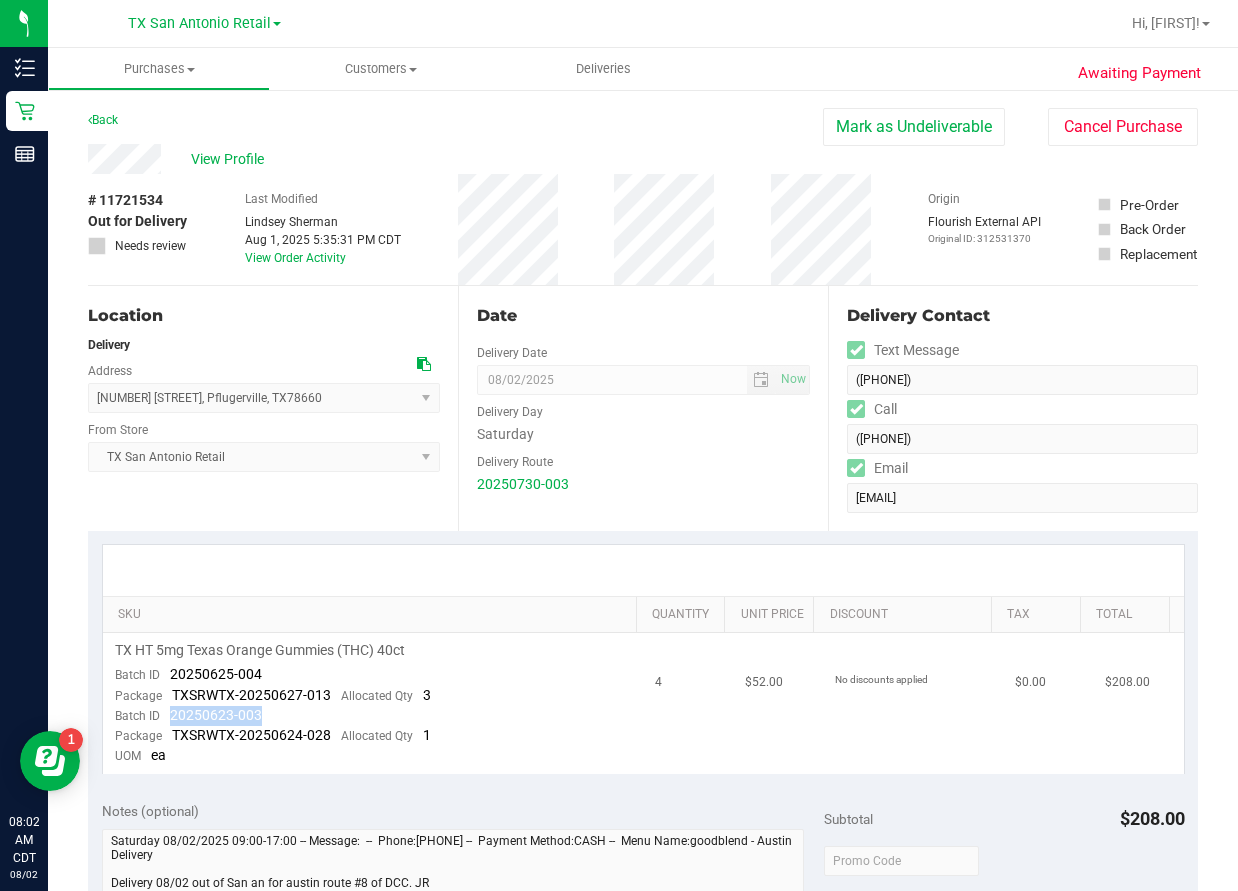 drag, startPoint x: 266, startPoint y: 719, endPoint x: 171, endPoint y: 718, distance: 95.005264 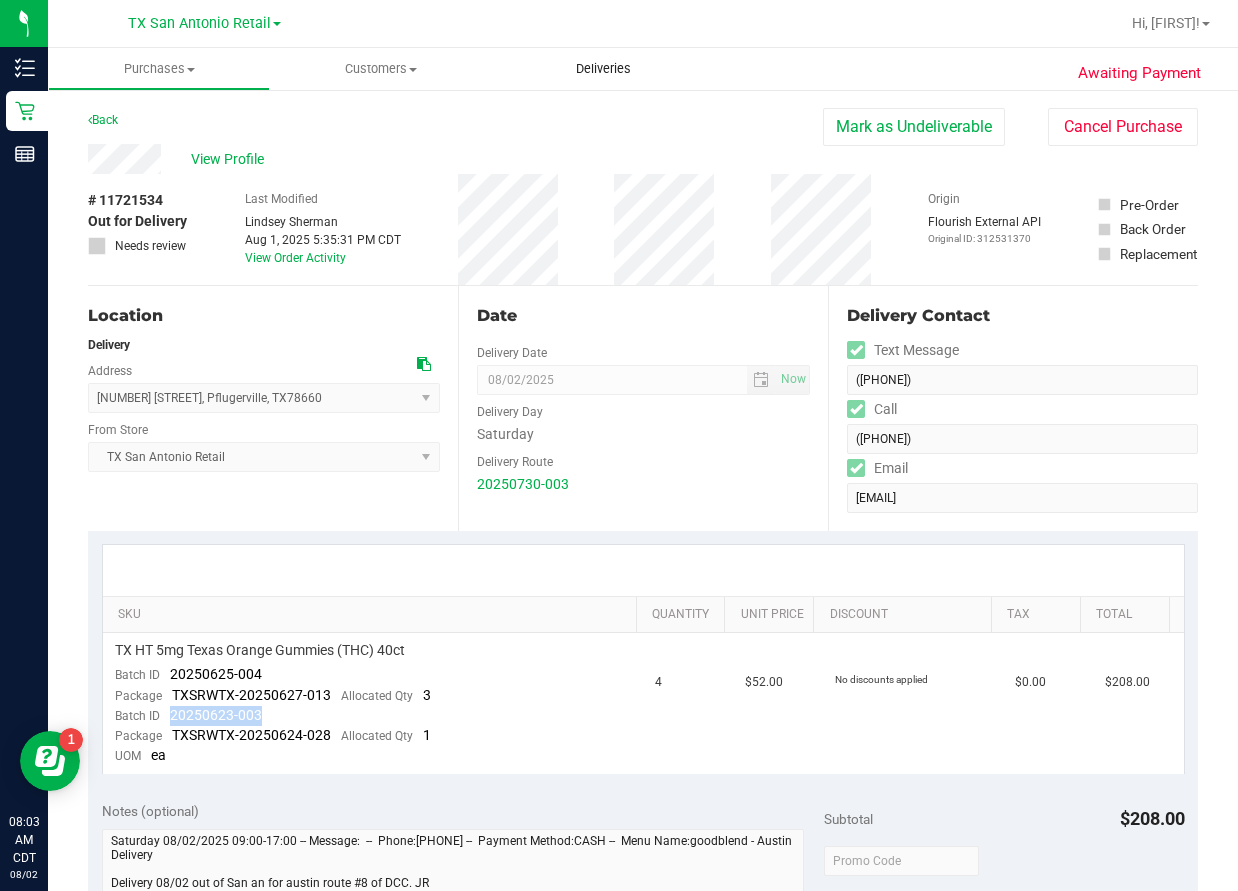 click on "Deliveries" at bounding box center [603, 69] 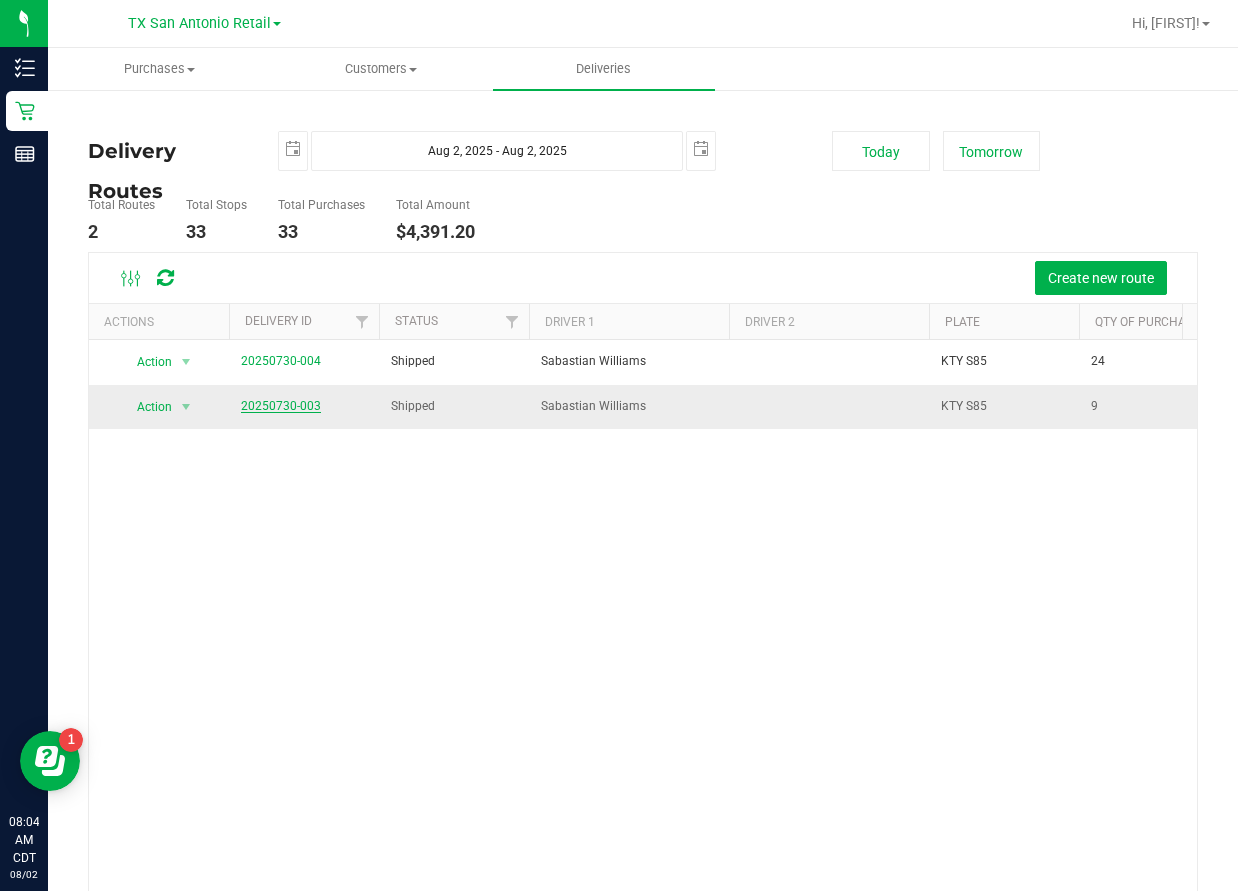 click on "20250730-003" at bounding box center [281, 406] 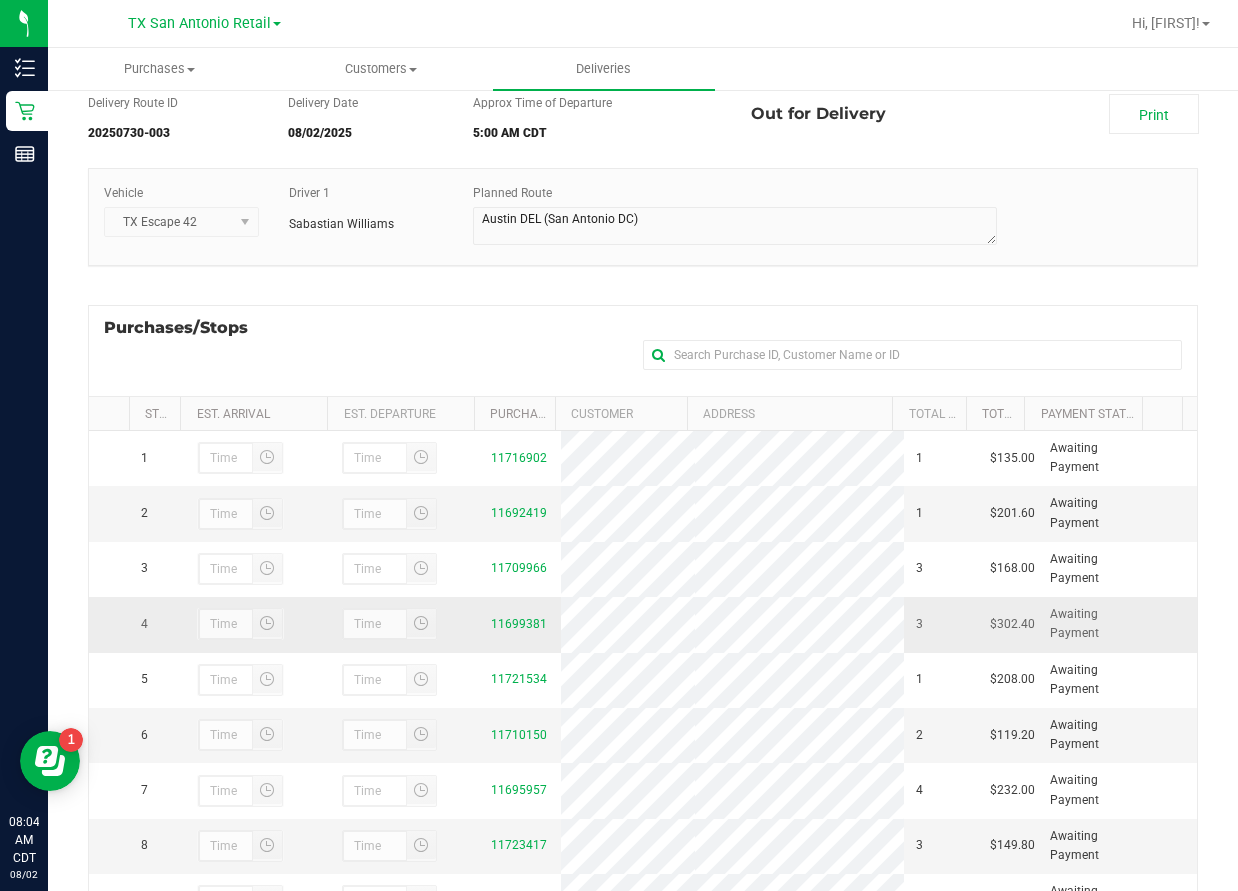 scroll, scrollTop: 200, scrollLeft: 0, axis: vertical 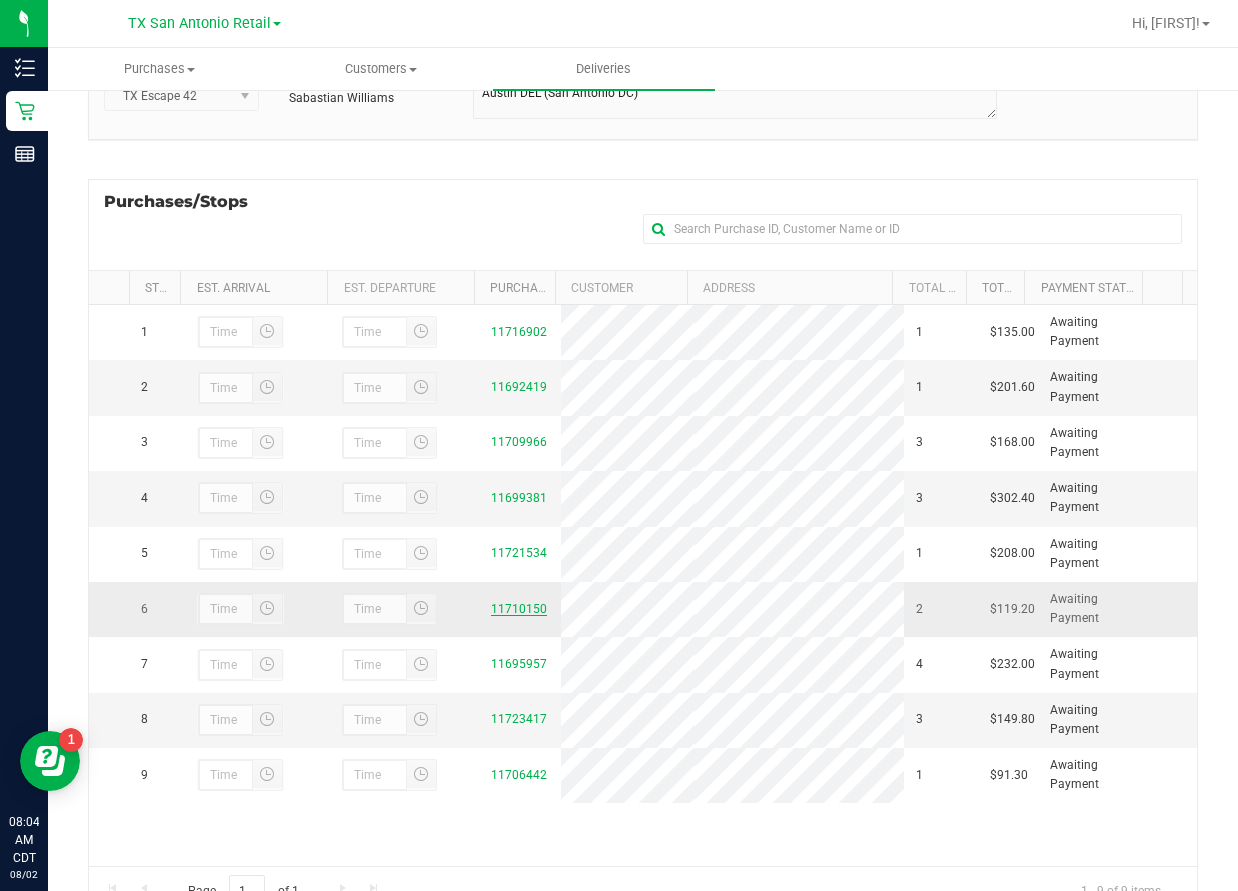click on "11710150" at bounding box center [519, 609] 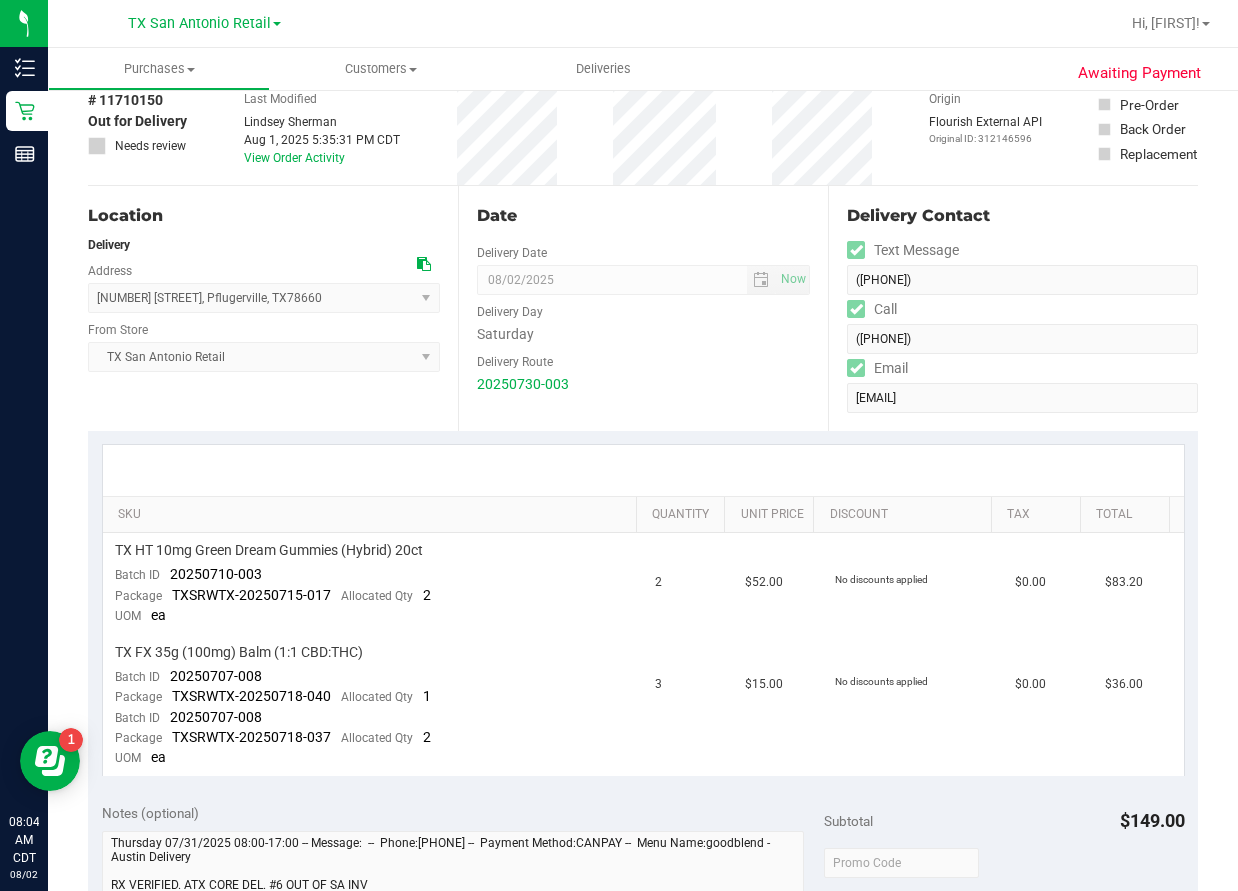 scroll, scrollTop: 0, scrollLeft: 0, axis: both 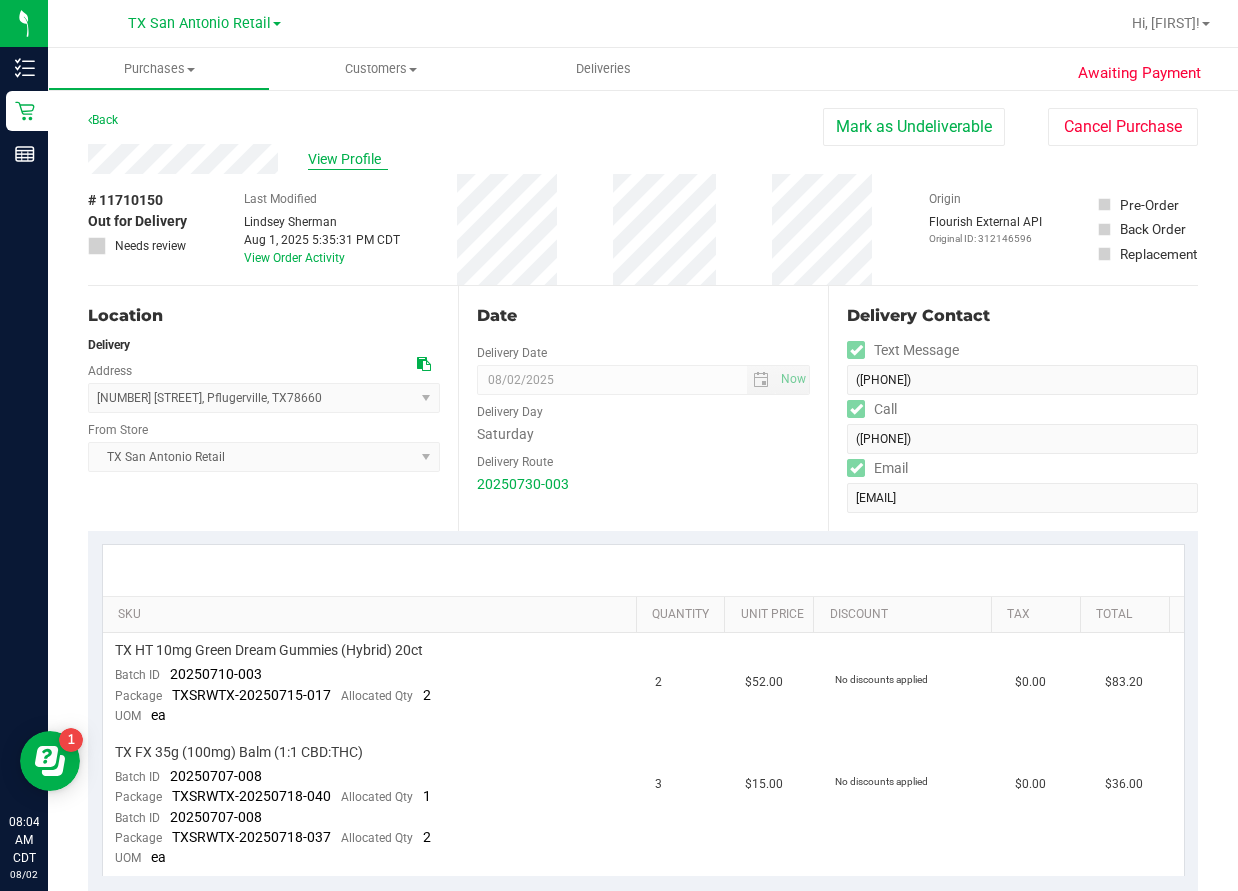 click on "View Profile" at bounding box center (348, 159) 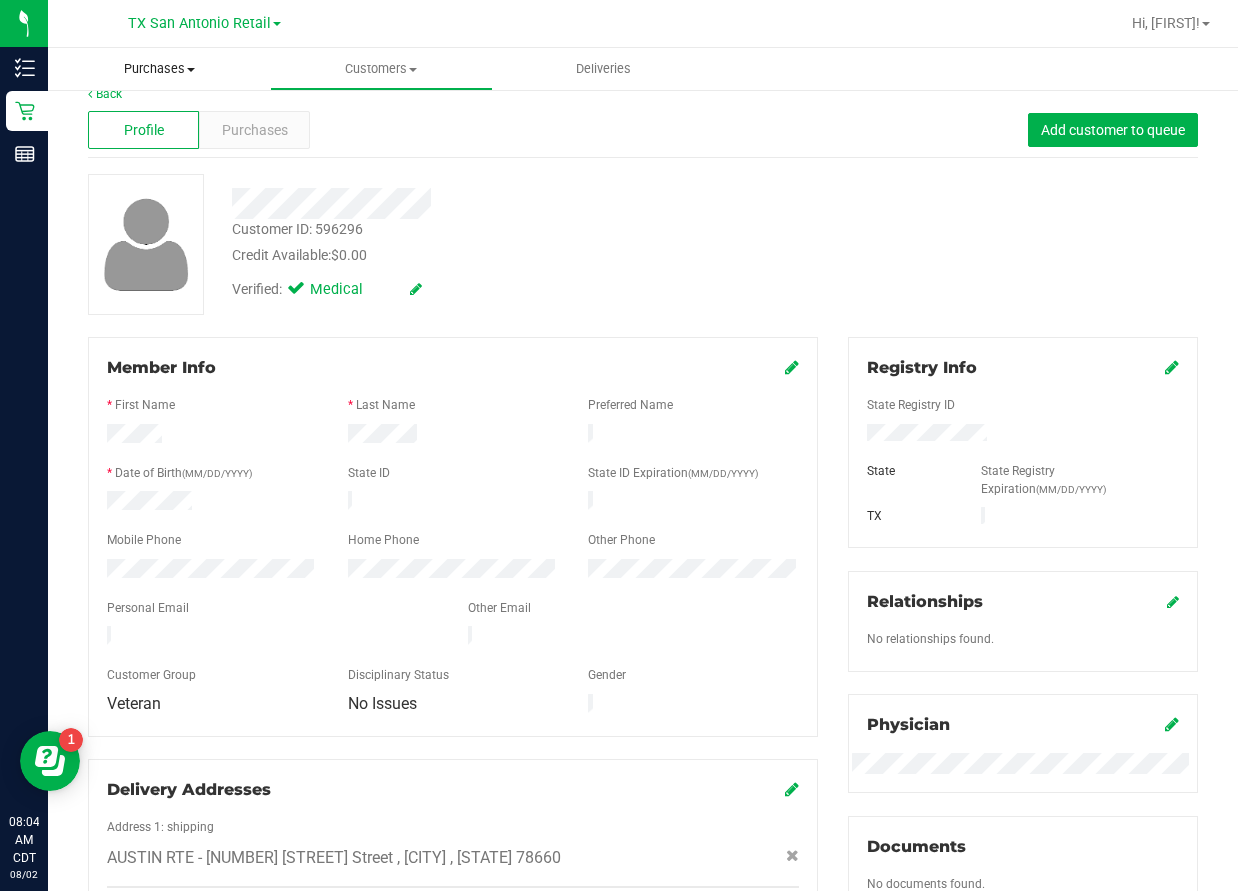 scroll, scrollTop: 0, scrollLeft: 0, axis: both 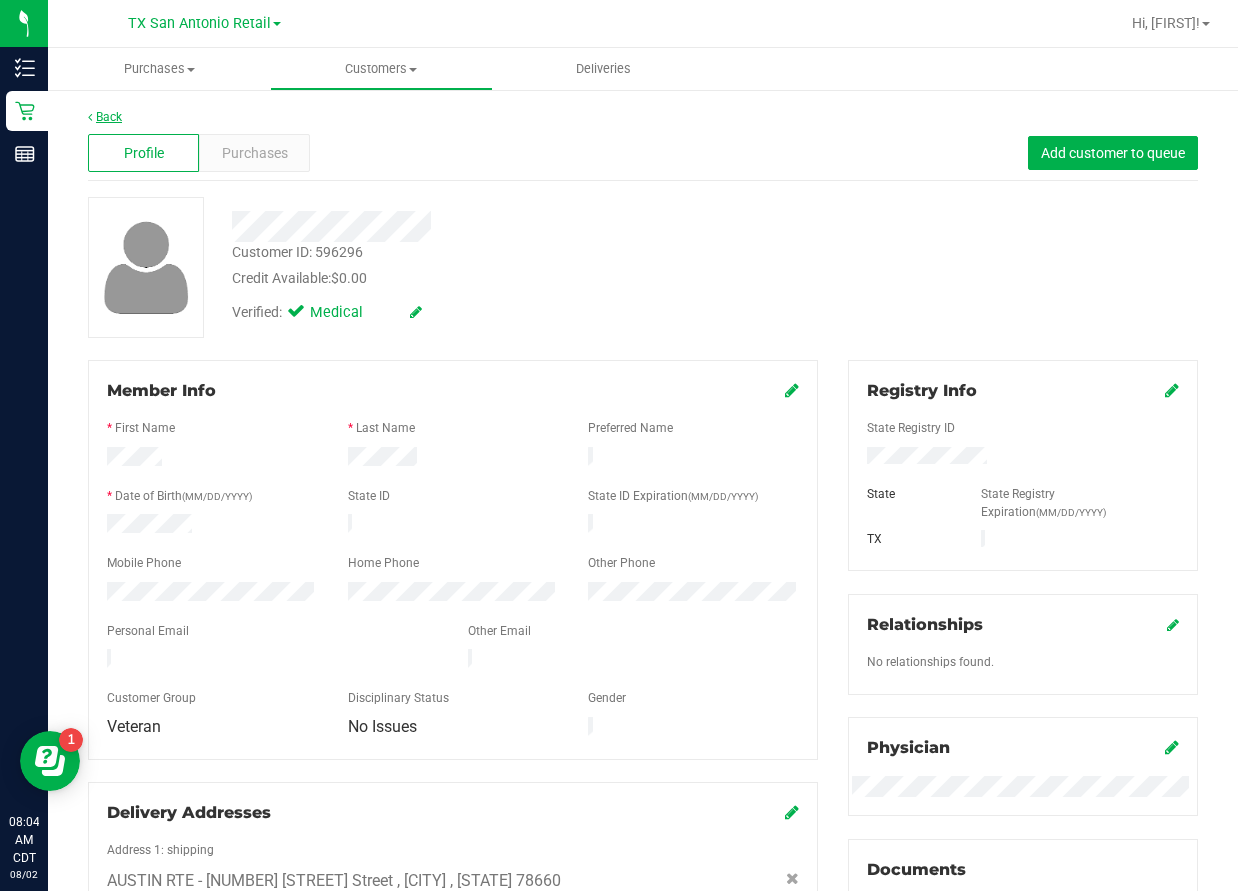 click on "Back" at bounding box center (105, 117) 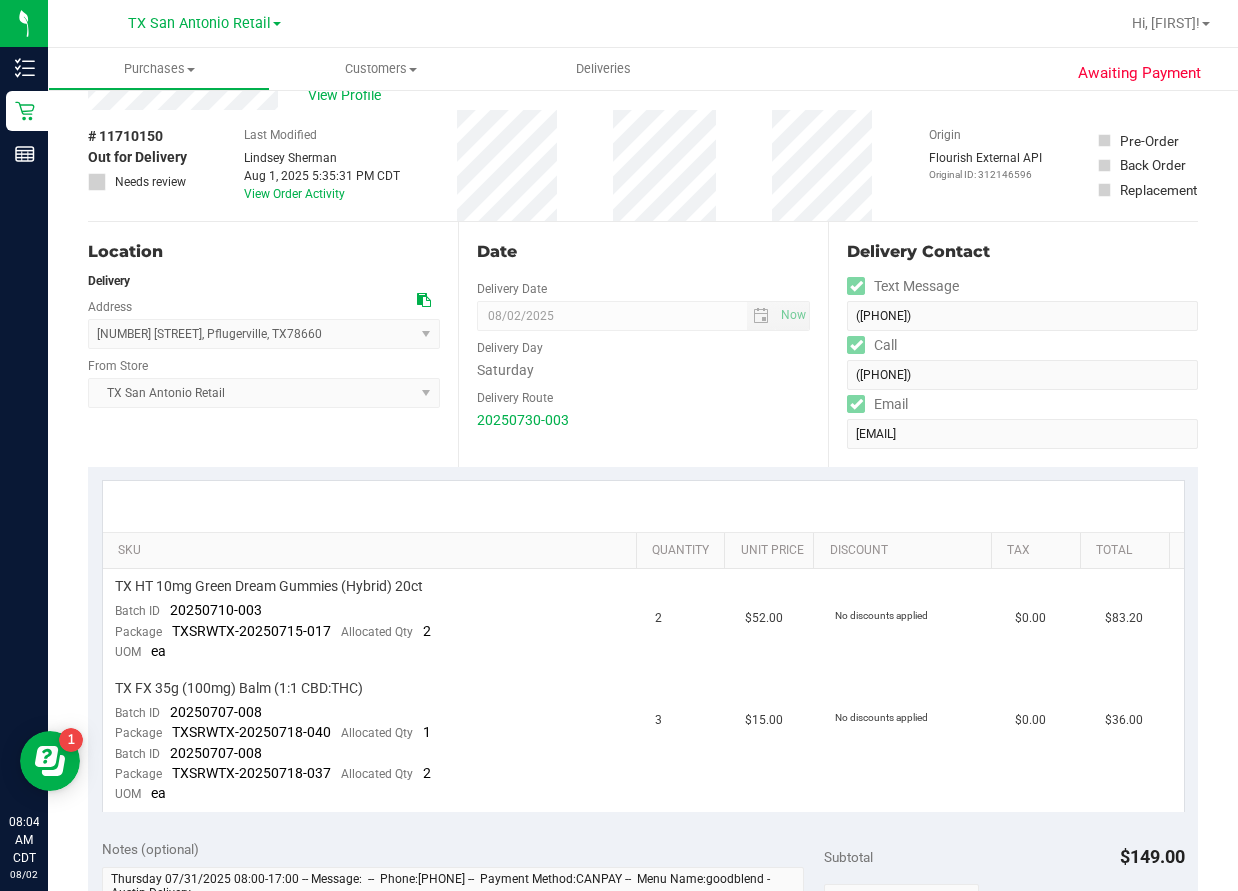 scroll, scrollTop: 100, scrollLeft: 0, axis: vertical 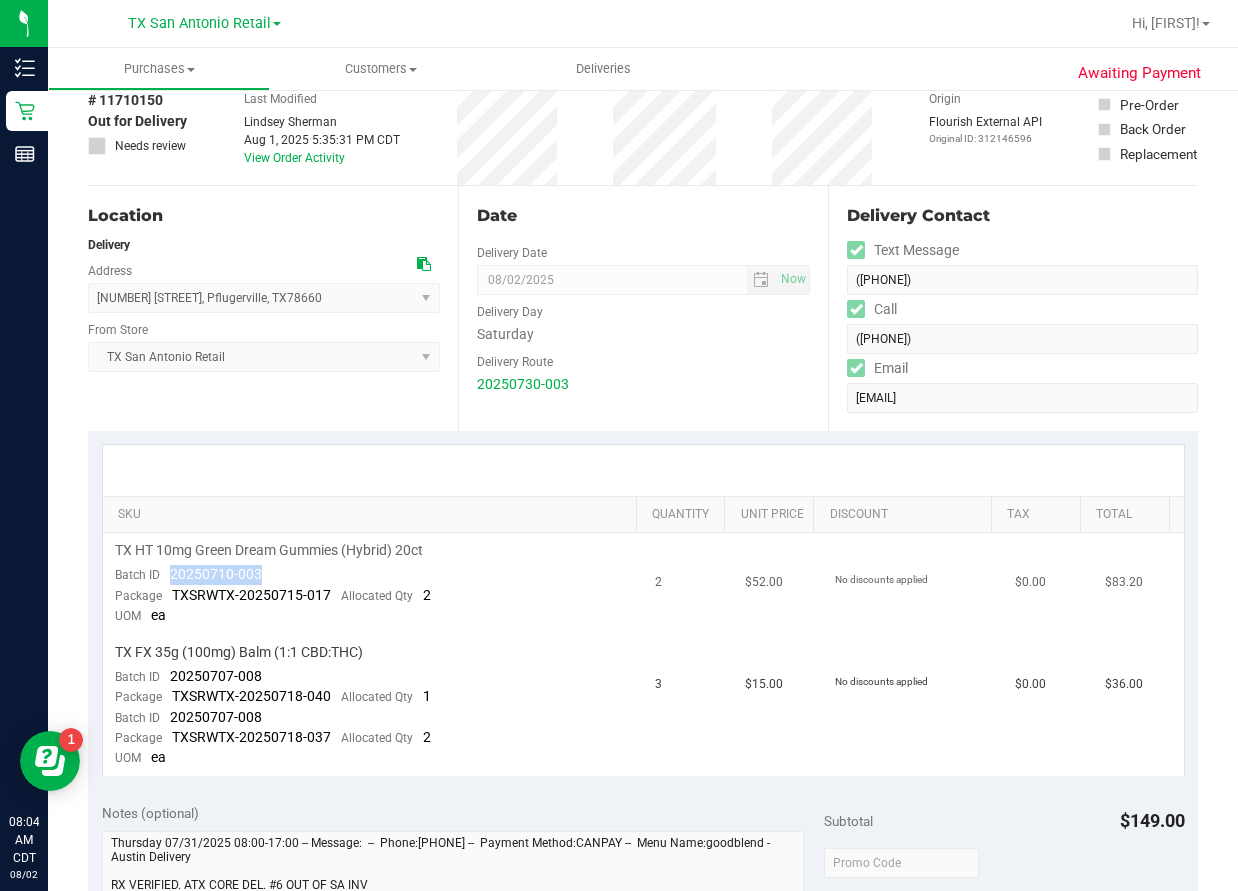 drag, startPoint x: 243, startPoint y: 570, endPoint x: 171, endPoint y: 582, distance: 72.99315 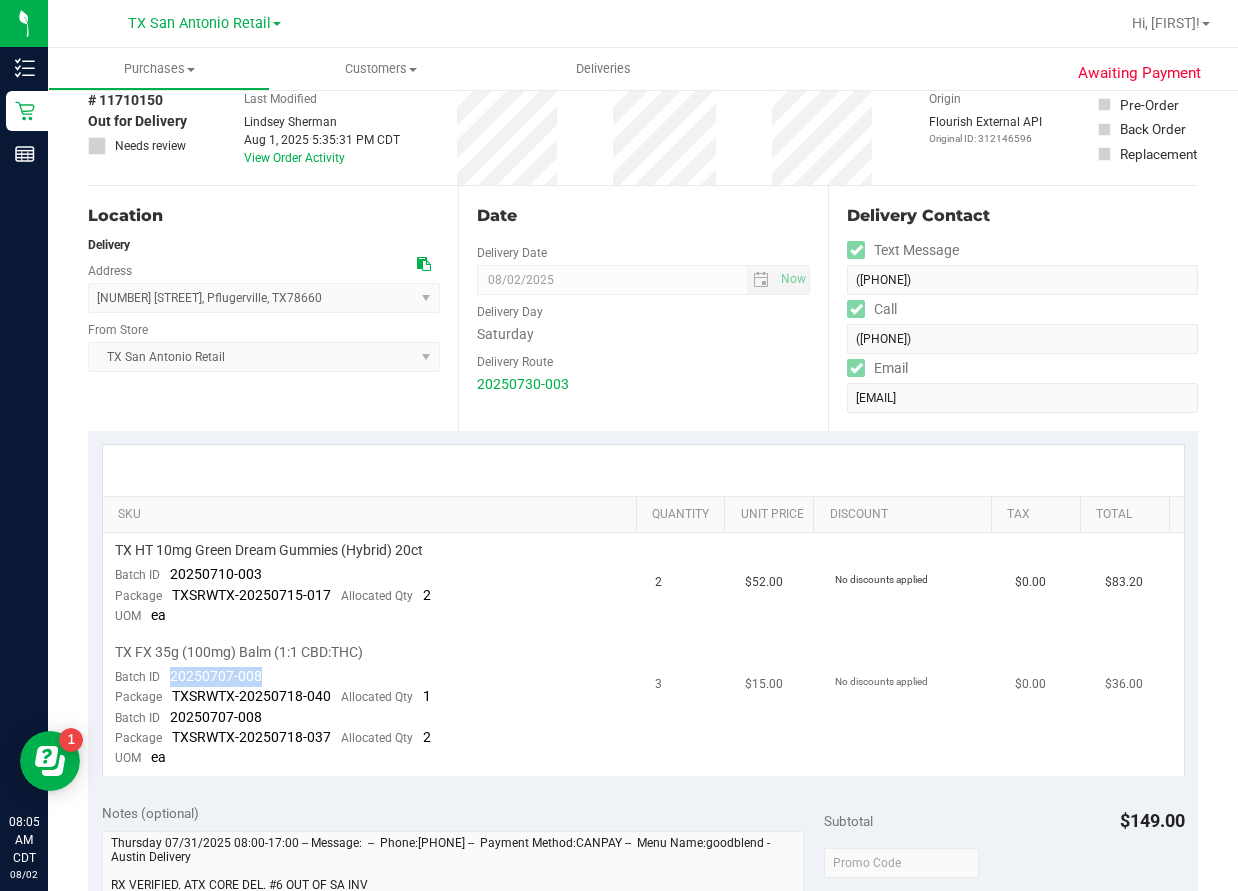 drag, startPoint x: 271, startPoint y: 676, endPoint x: 170, endPoint y: 685, distance: 101.4002 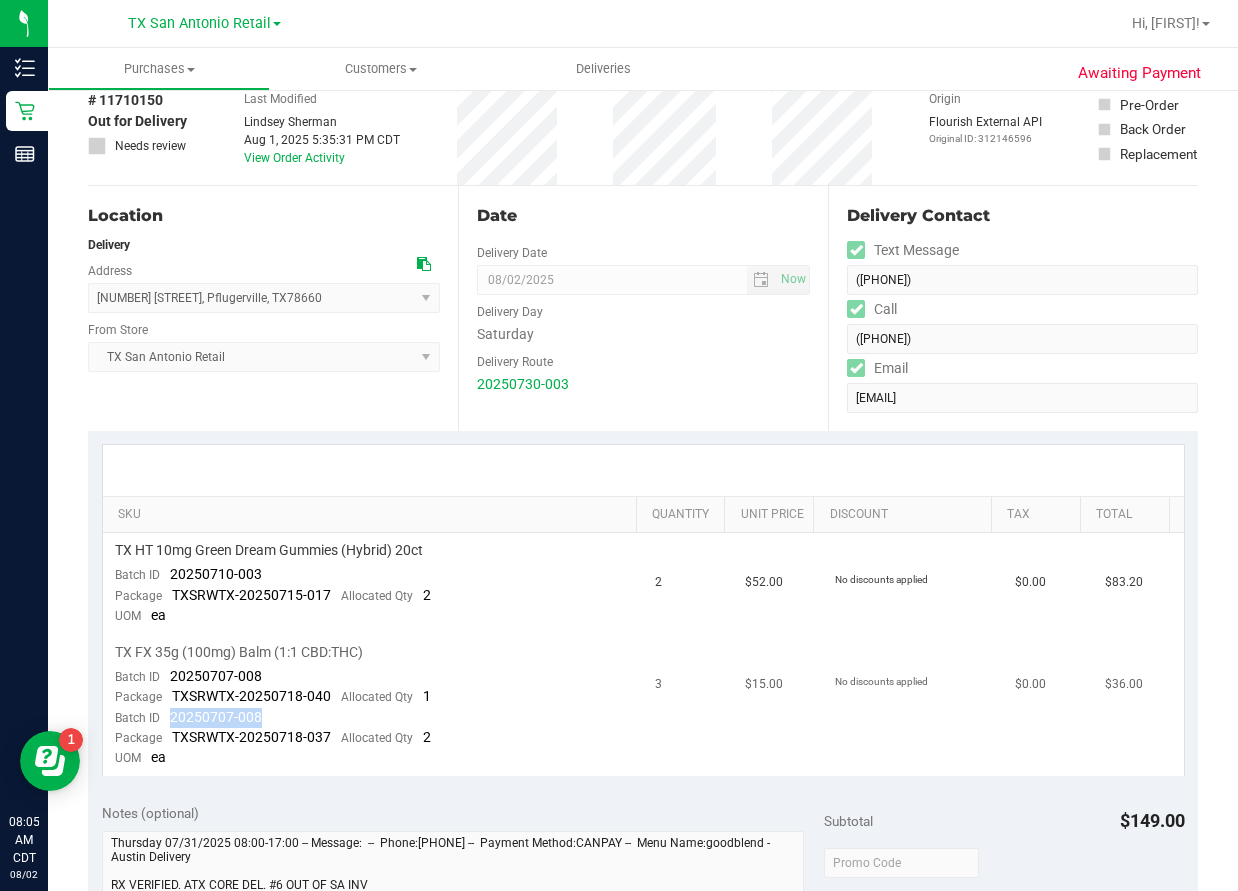 drag, startPoint x: 260, startPoint y: 724, endPoint x: 167, endPoint y: 719, distance: 93.13431 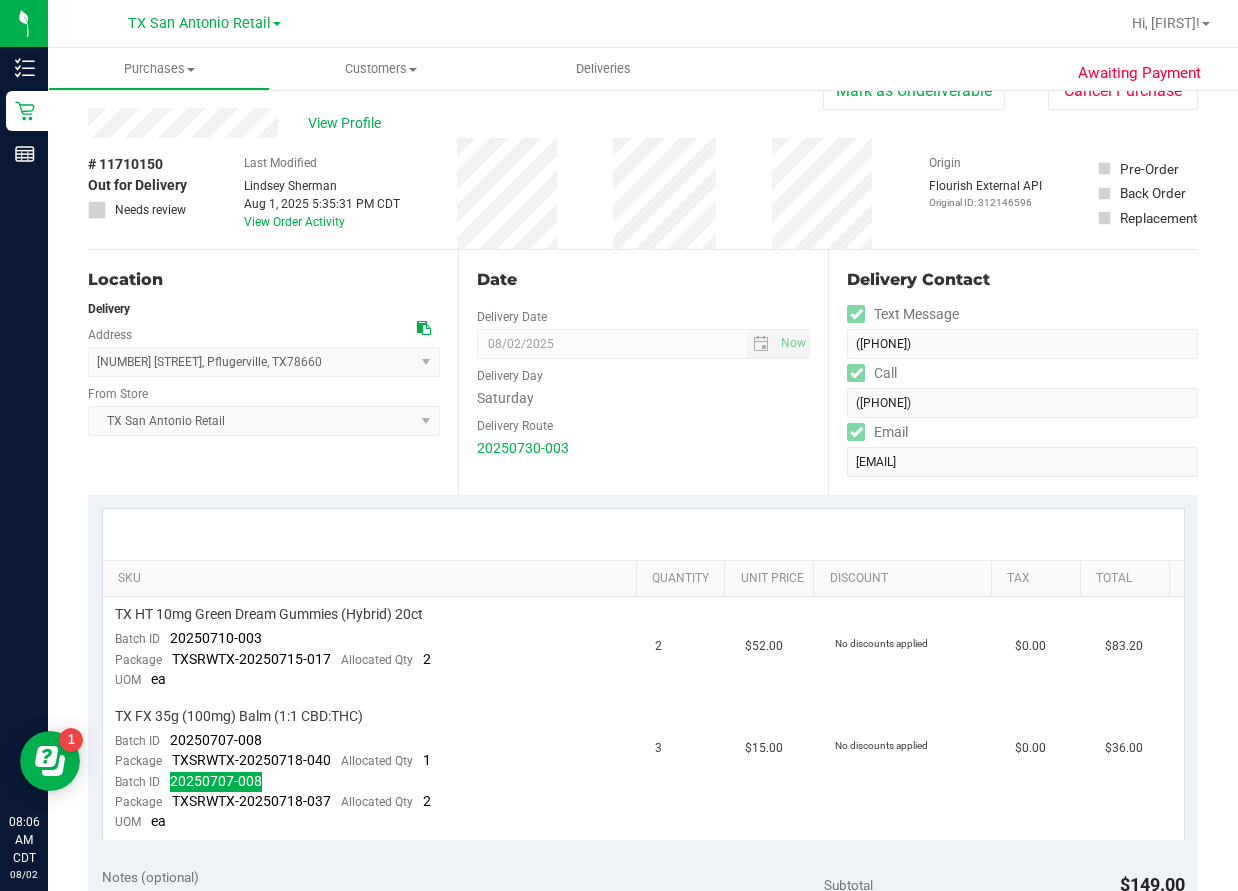 scroll, scrollTop: 0, scrollLeft: 0, axis: both 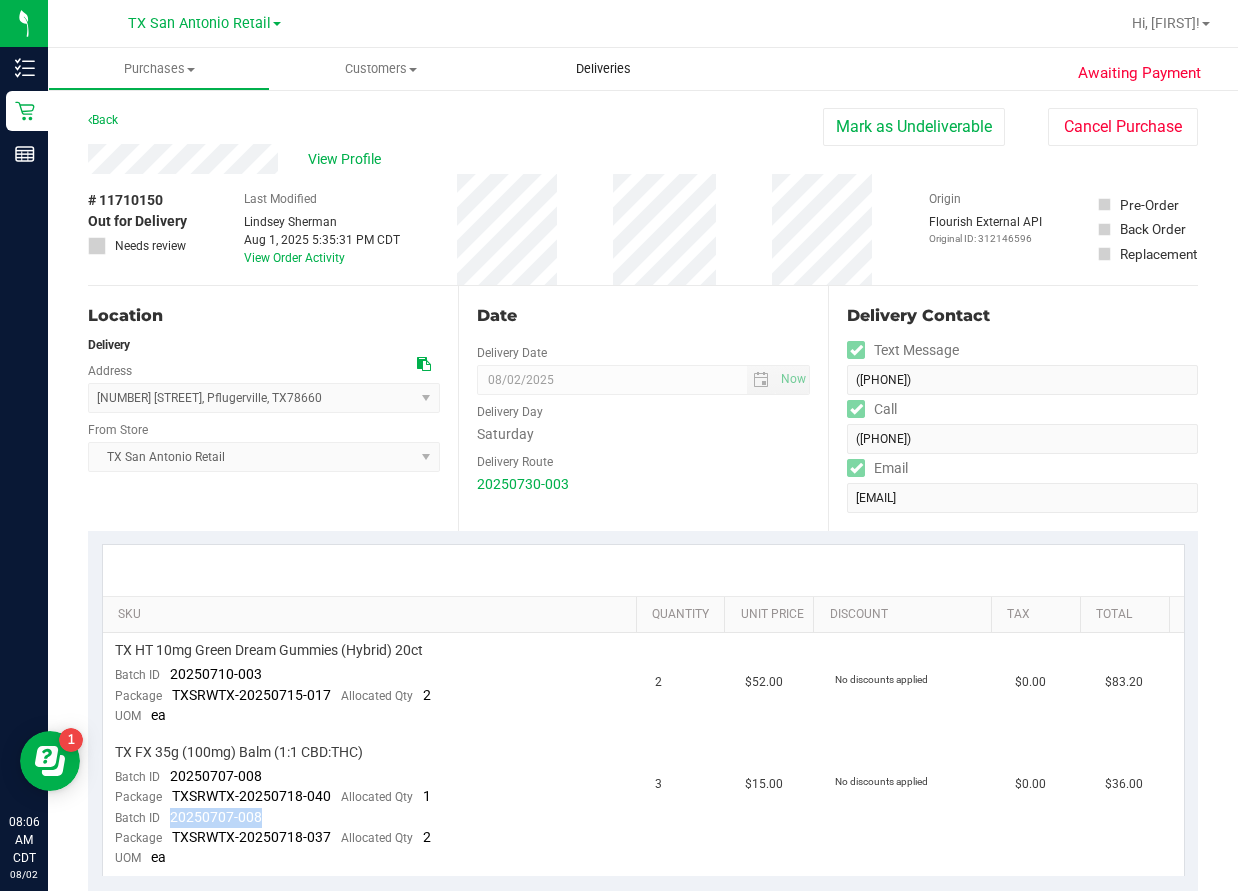 click on "Deliveries" at bounding box center [604, 69] 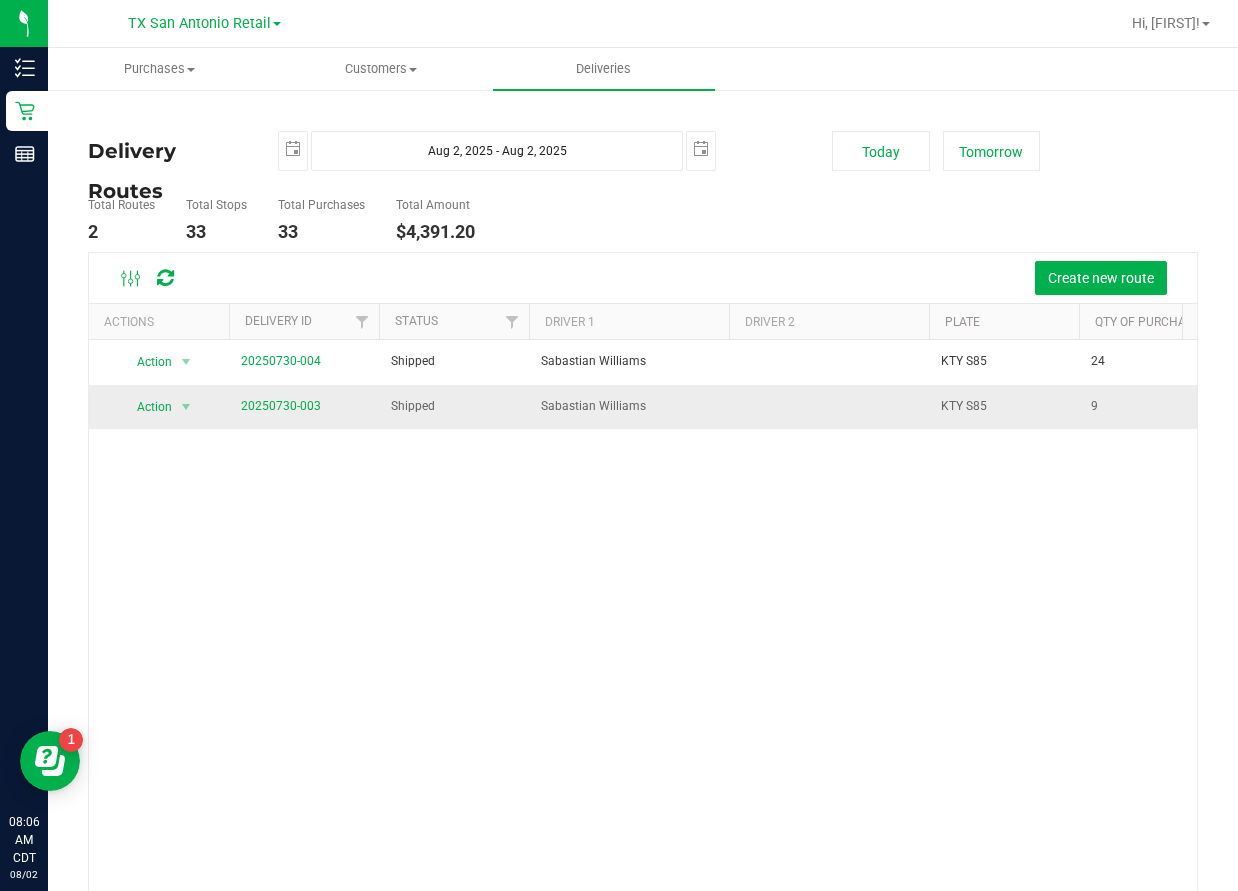 click on "20250730-003" at bounding box center (281, 406) 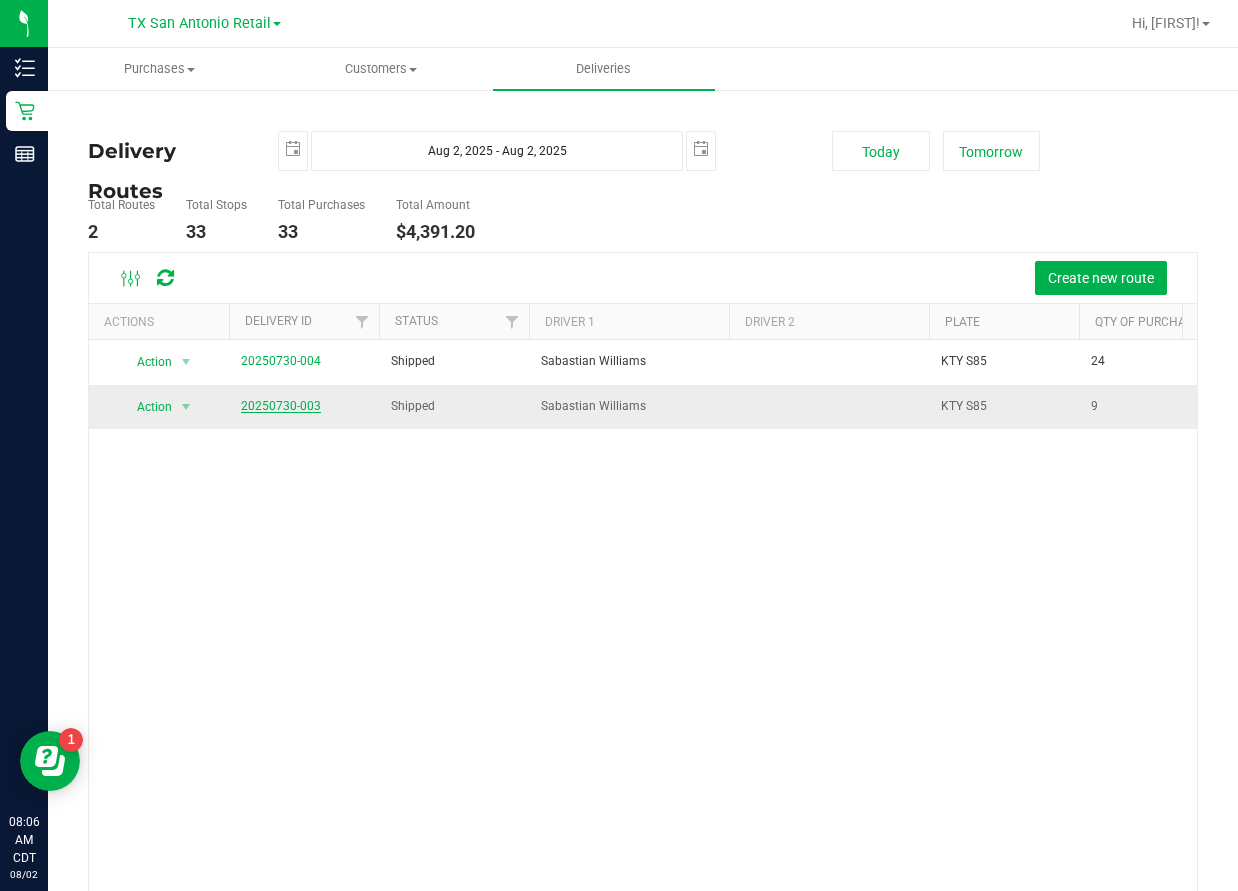 click on "20250730-003" at bounding box center [281, 406] 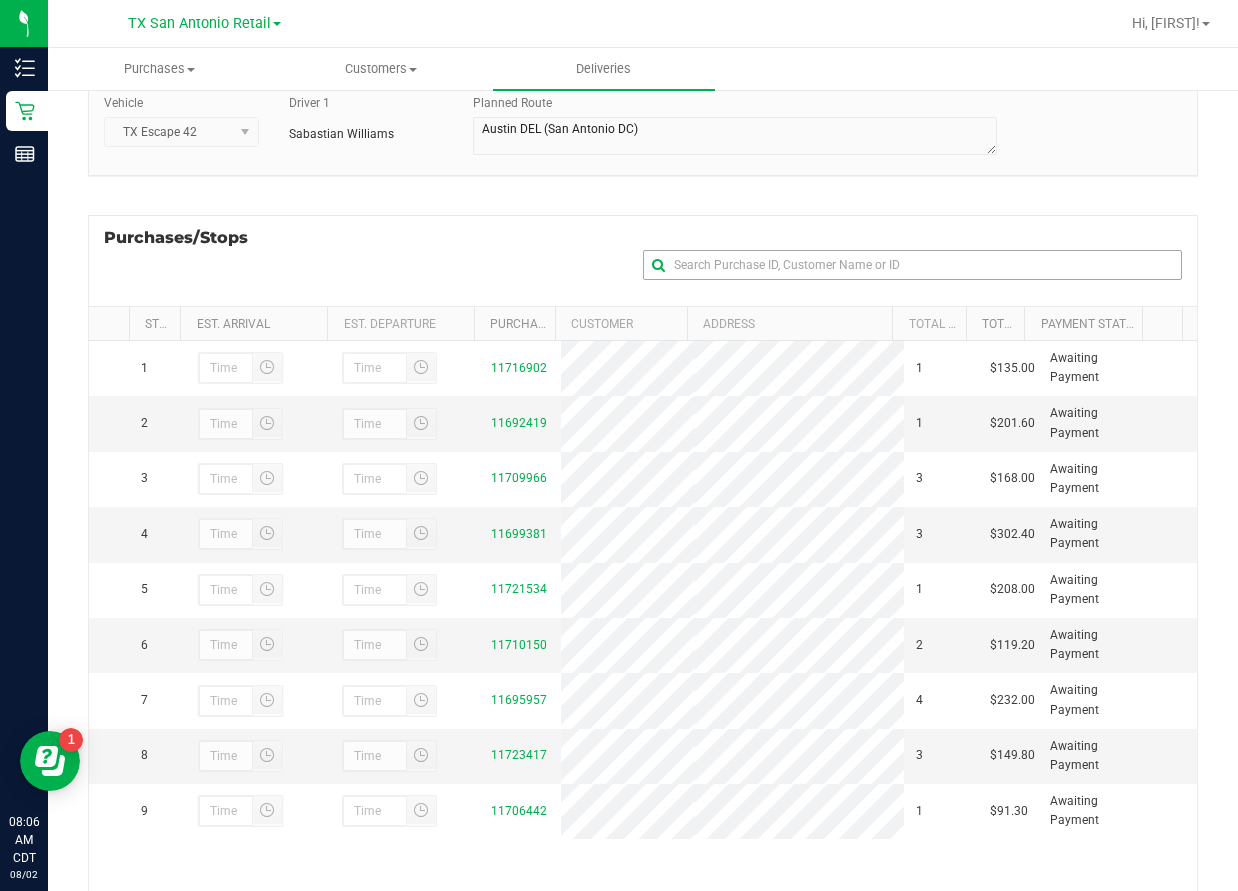 scroll, scrollTop: 200, scrollLeft: 0, axis: vertical 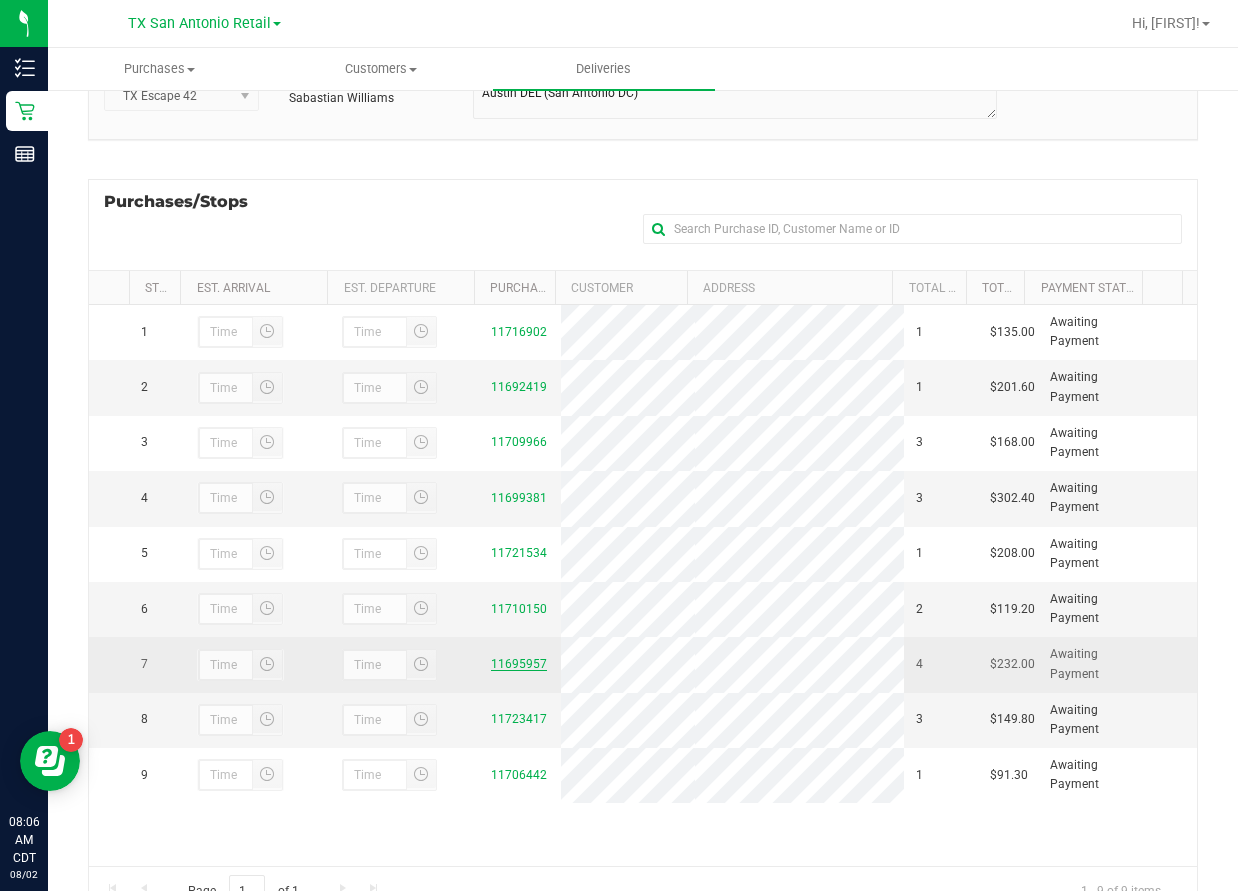 click on "11695957" at bounding box center (519, 664) 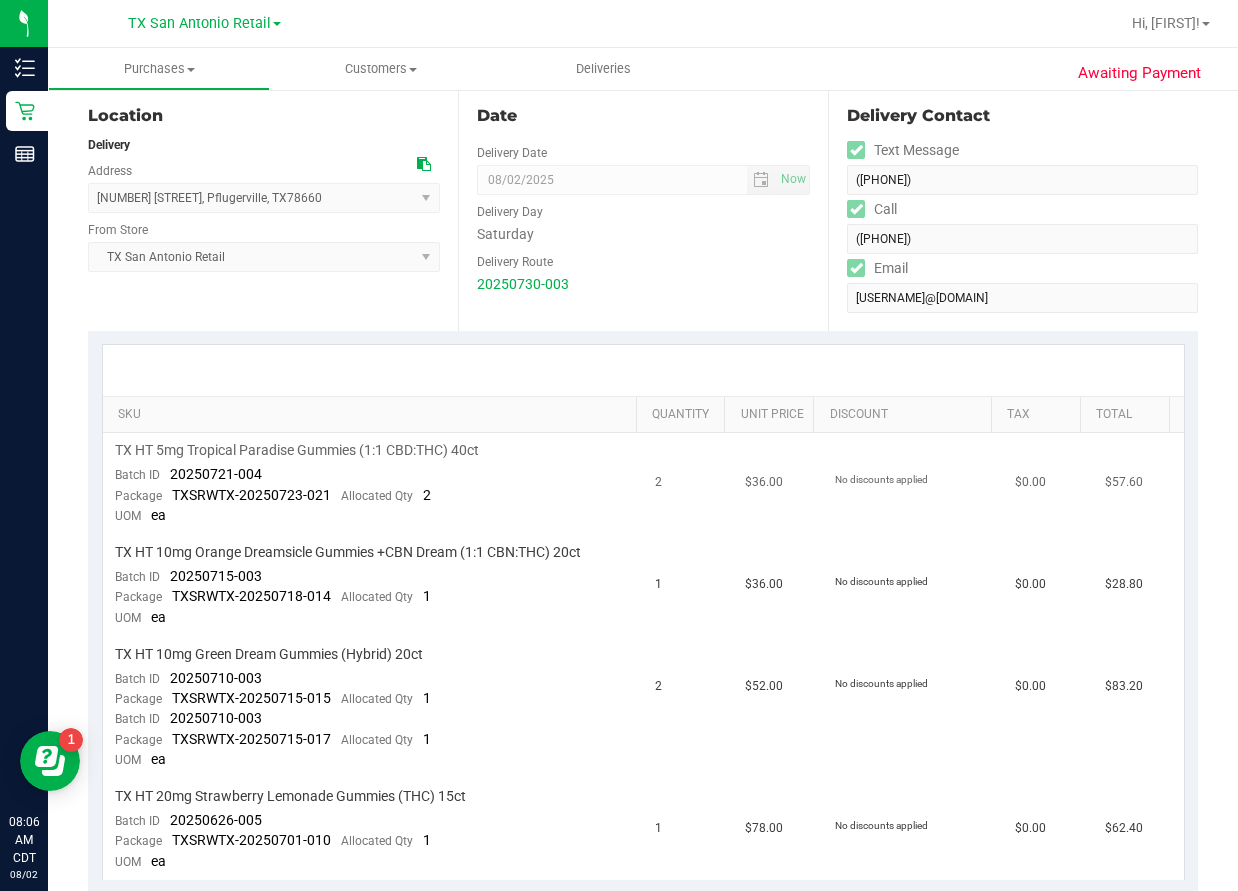 scroll, scrollTop: 300, scrollLeft: 0, axis: vertical 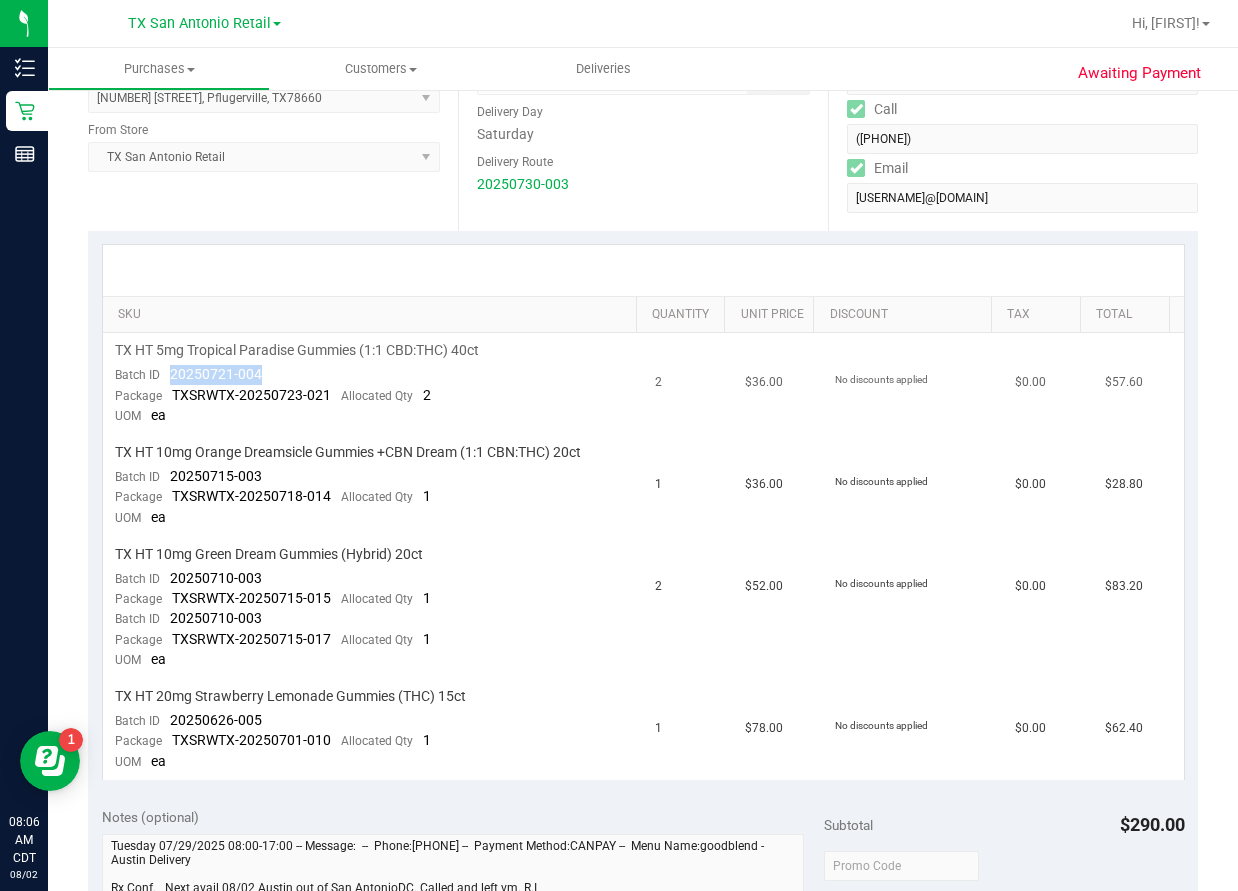 drag, startPoint x: 296, startPoint y: 377, endPoint x: 166, endPoint y: 377, distance: 130 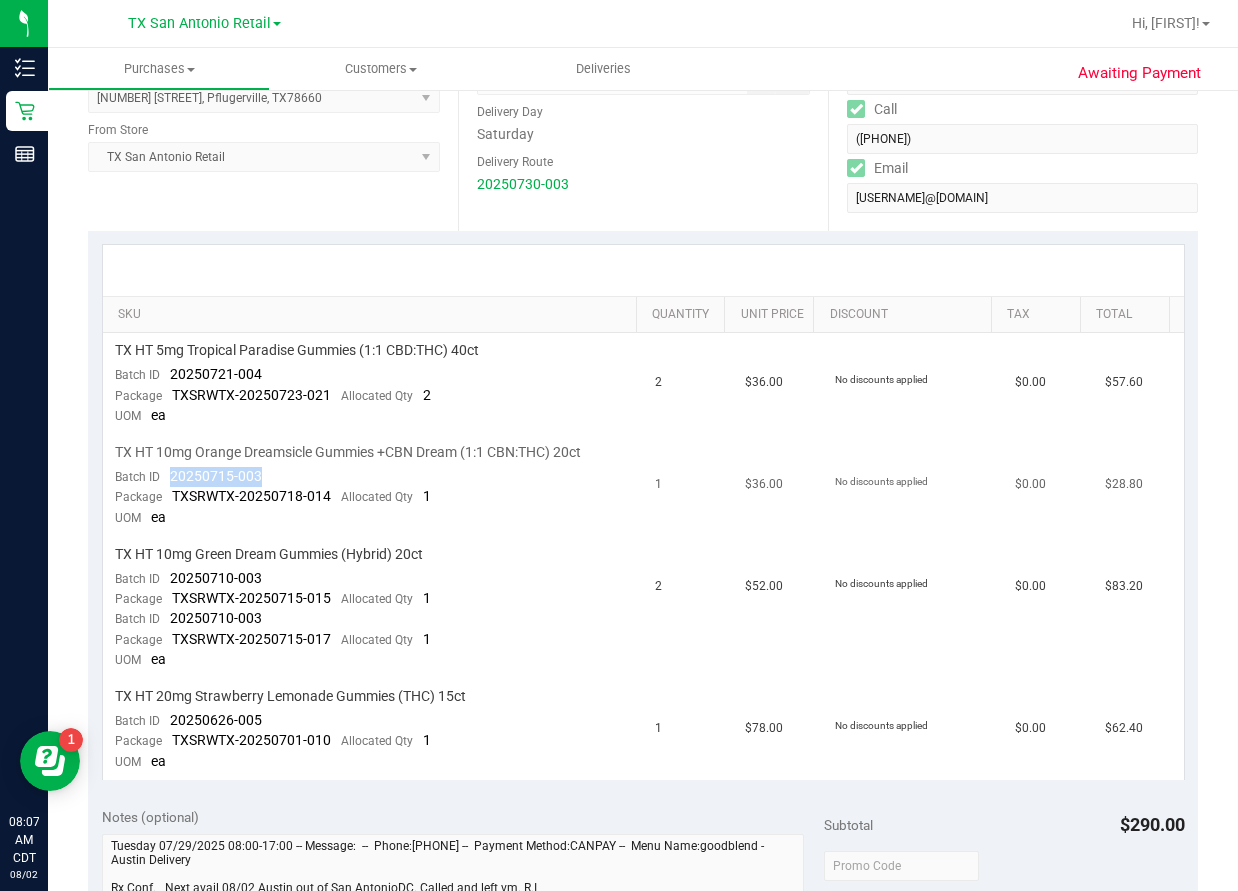 drag, startPoint x: 281, startPoint y: 475, endPoint x: 172, endPoint y: 479, distance: 109.07337 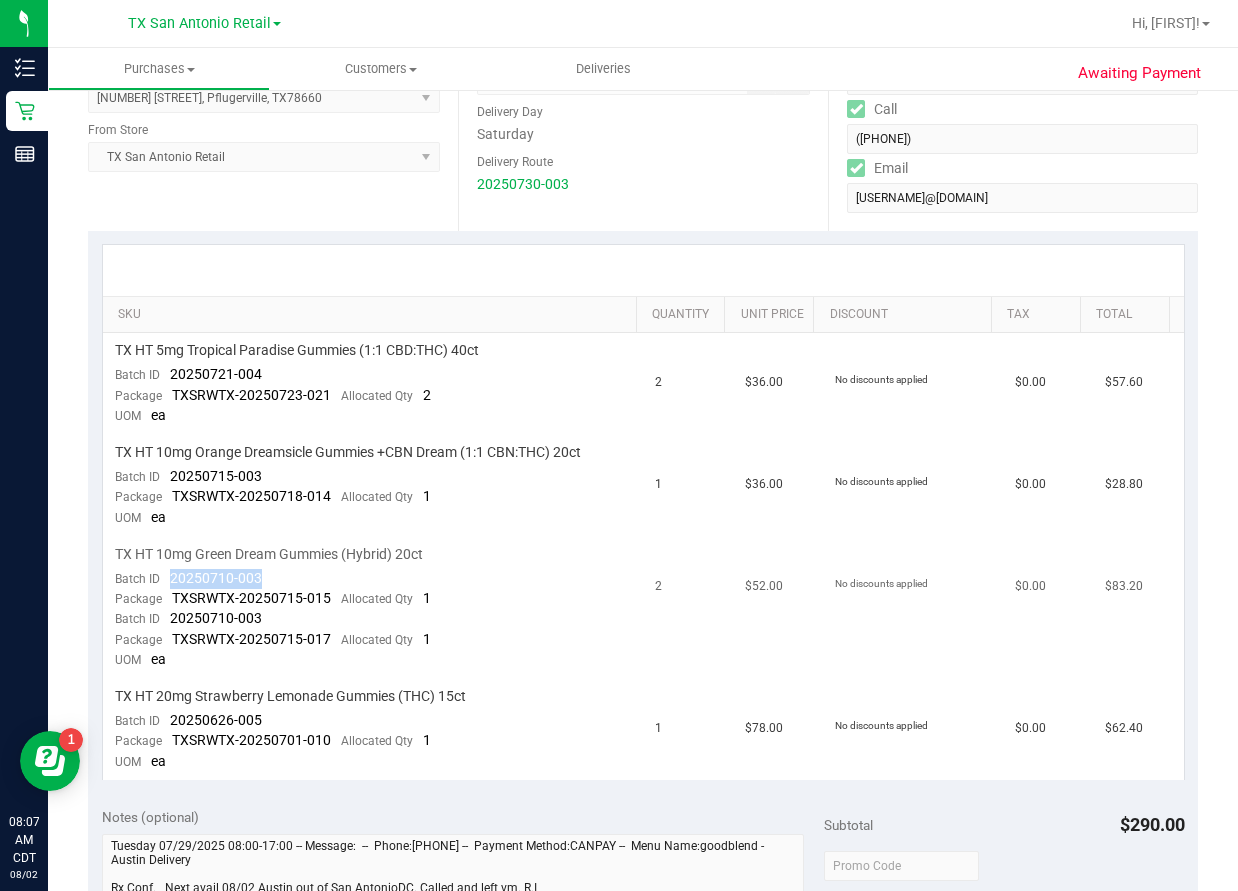 drag, startPoint x: 279, startPoint y: 575, endPoint x: 169, endPoint y: 575, distance: 110 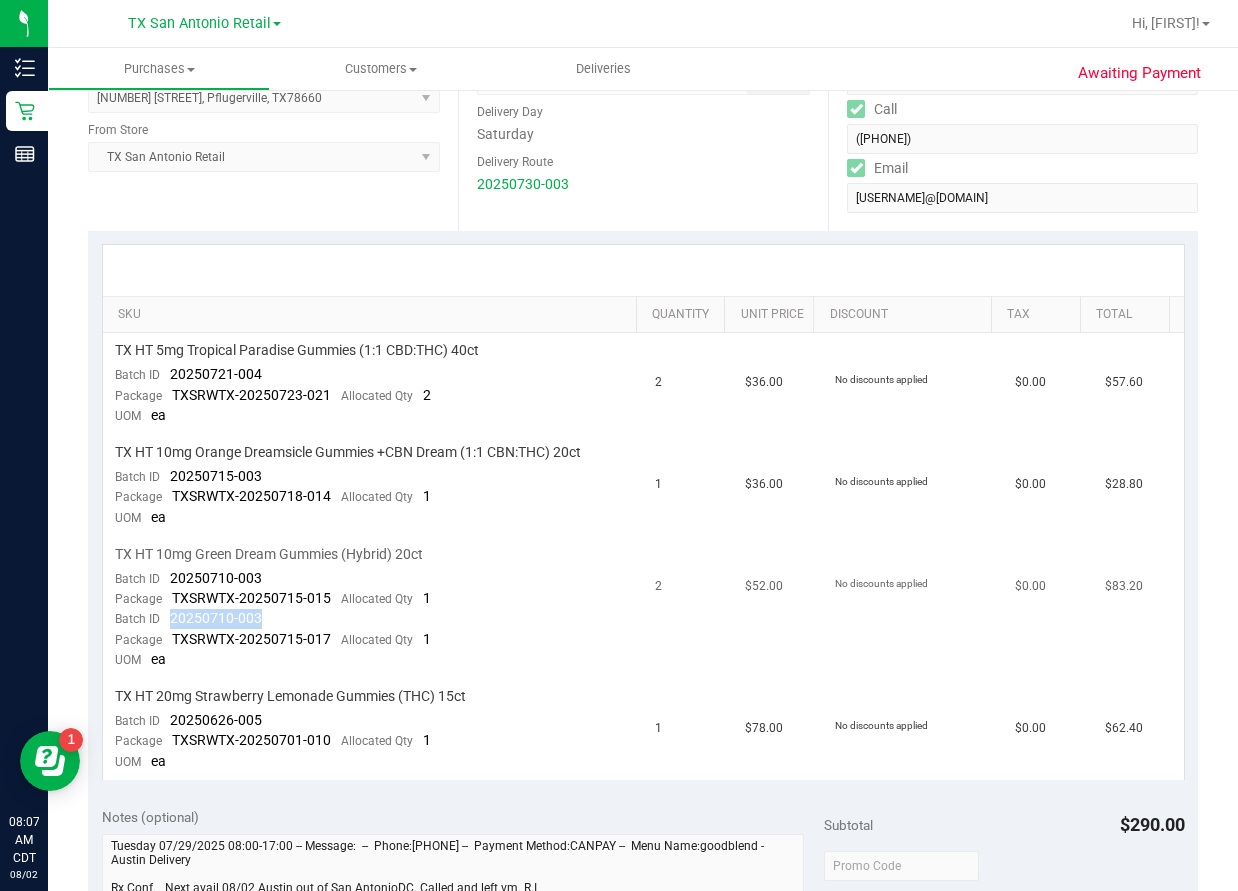 drag, startPoint x: 274, startPoint y: 616, endPoint x: 169, endPoint y: 622, distance: 105.17129 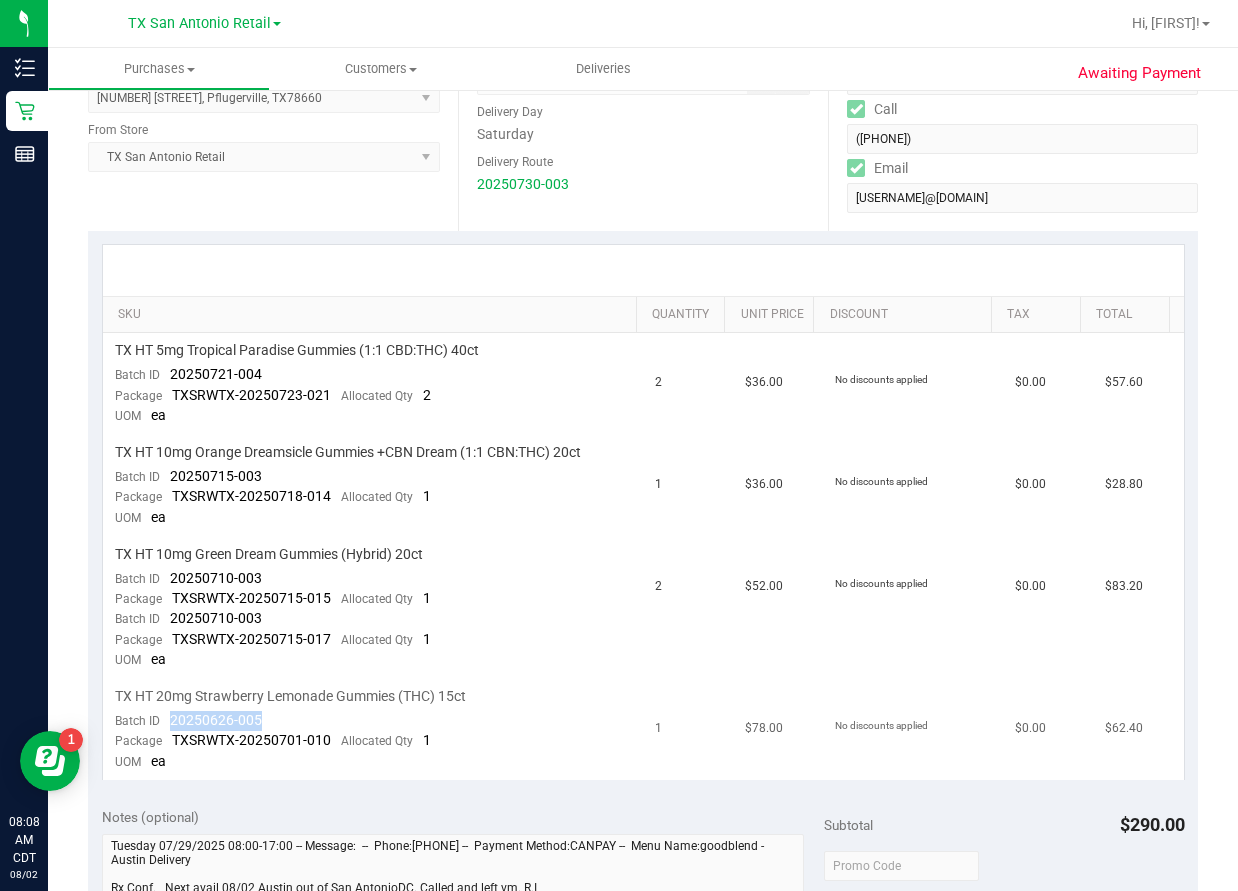 drag, startPoint x: 266, startPoint y: 715, endPoint x: 168, endPoint y: 723, distance: 98.32599 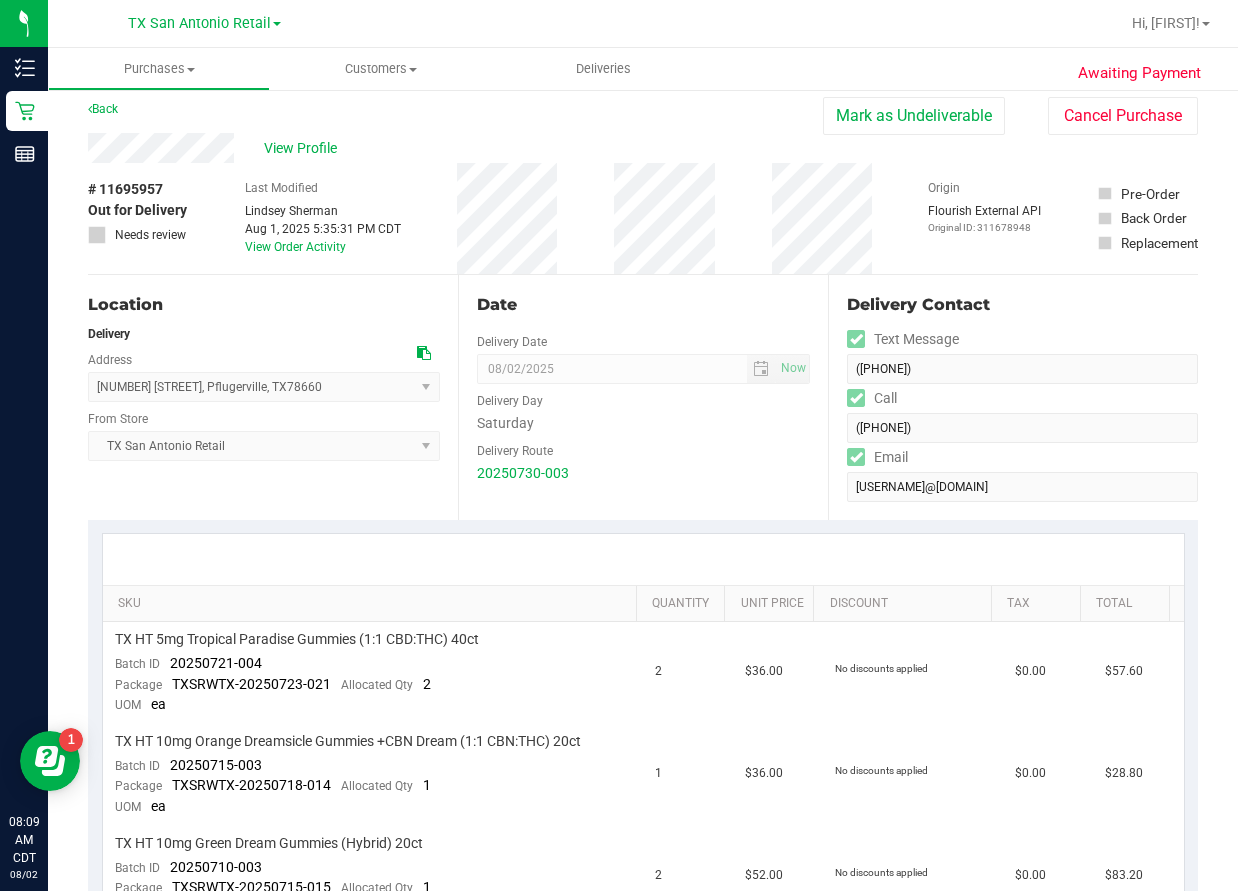 scroll, scrollTop: 0, scrollLeft: 0, axis: both 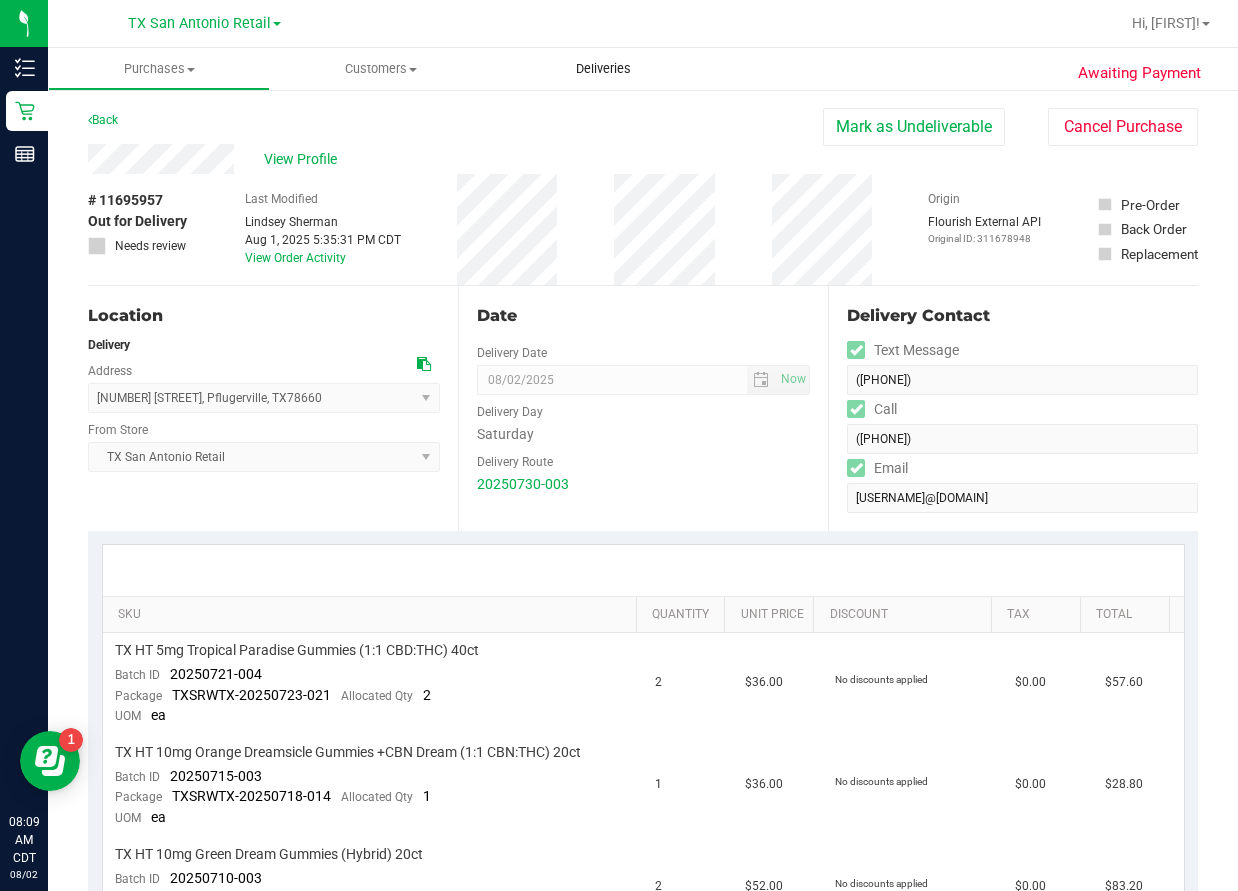 click on "Deliveries" at bounding box center (603, 69) 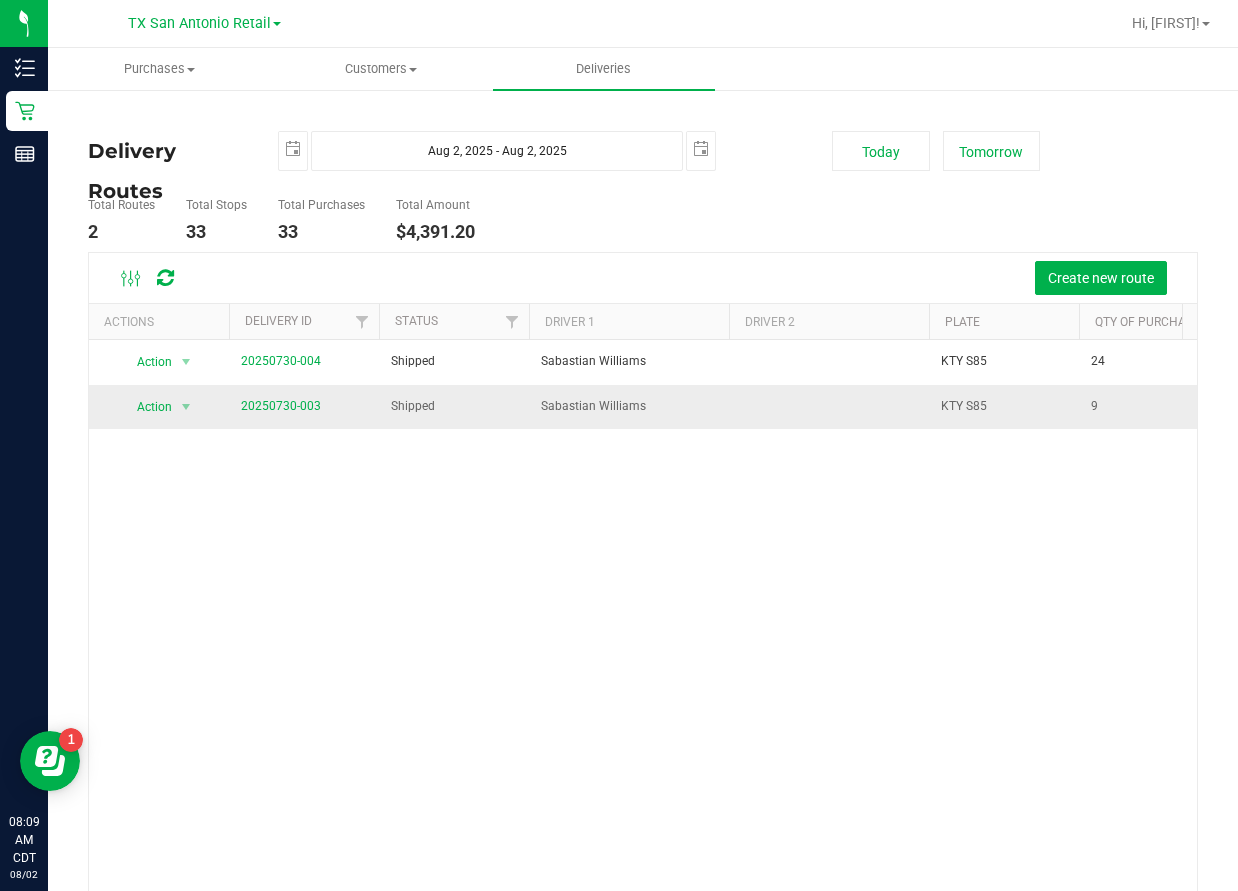 click on "20250730-003" at bounding box center [304, 407] 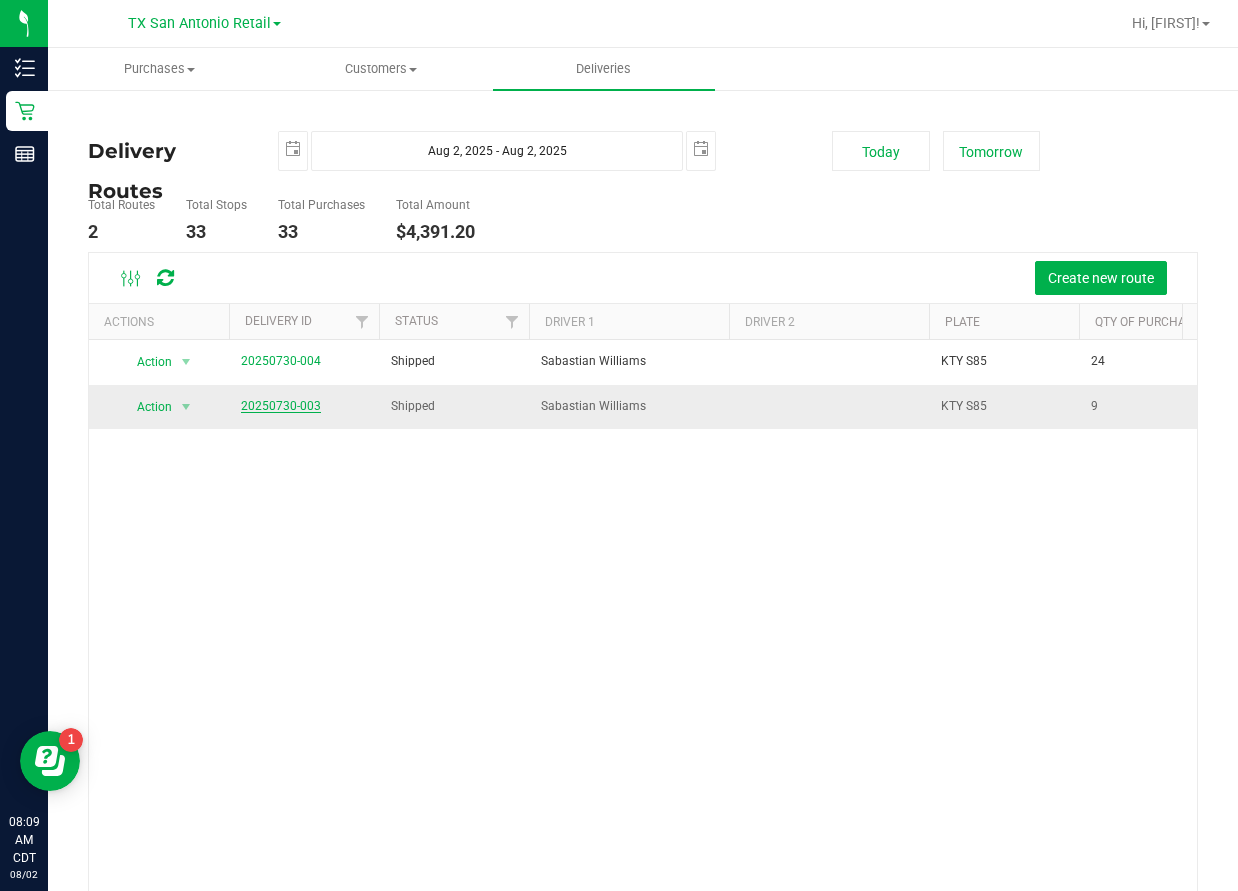 click on "20250730-003" at bounding box center (281, 406) 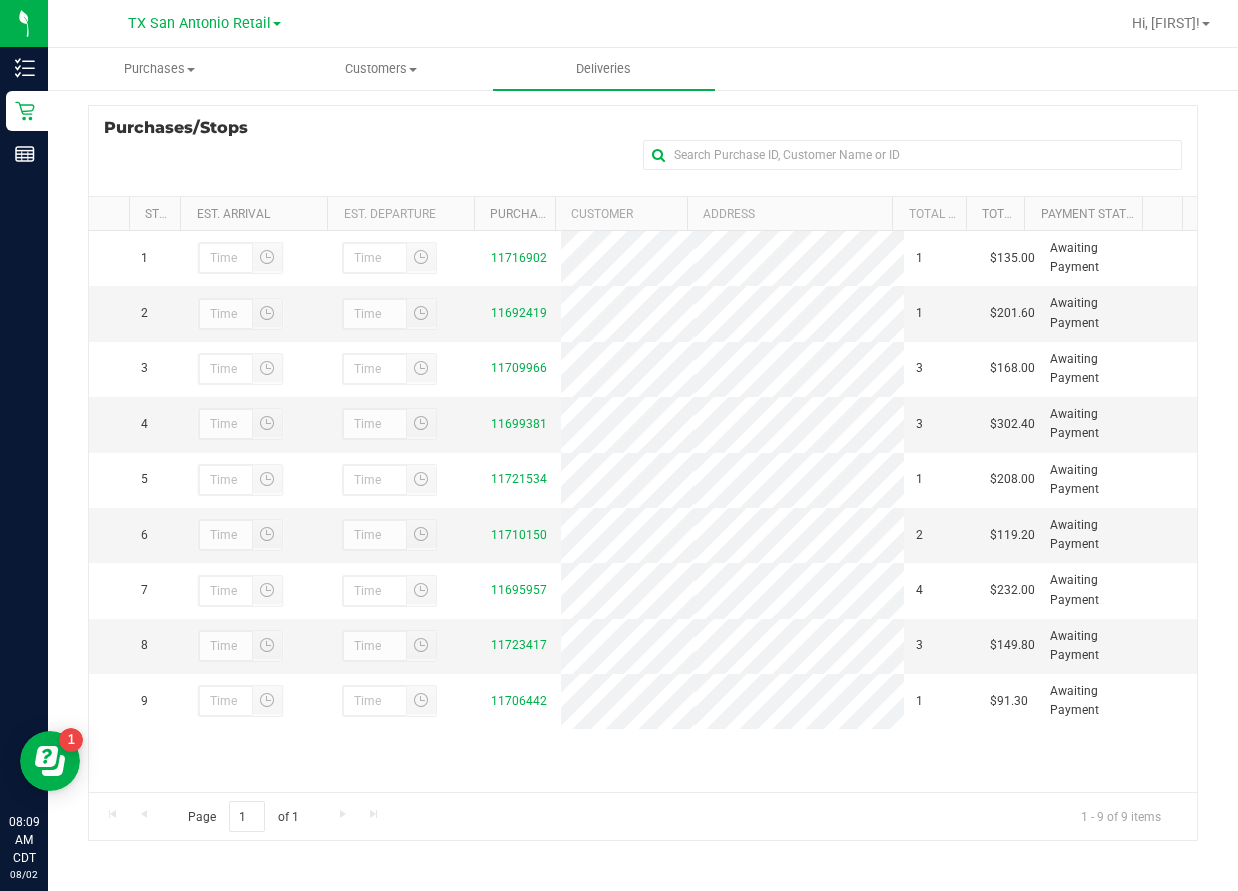 scroll, scrollTop: 277, scrollLeft: 0, axis: vertical 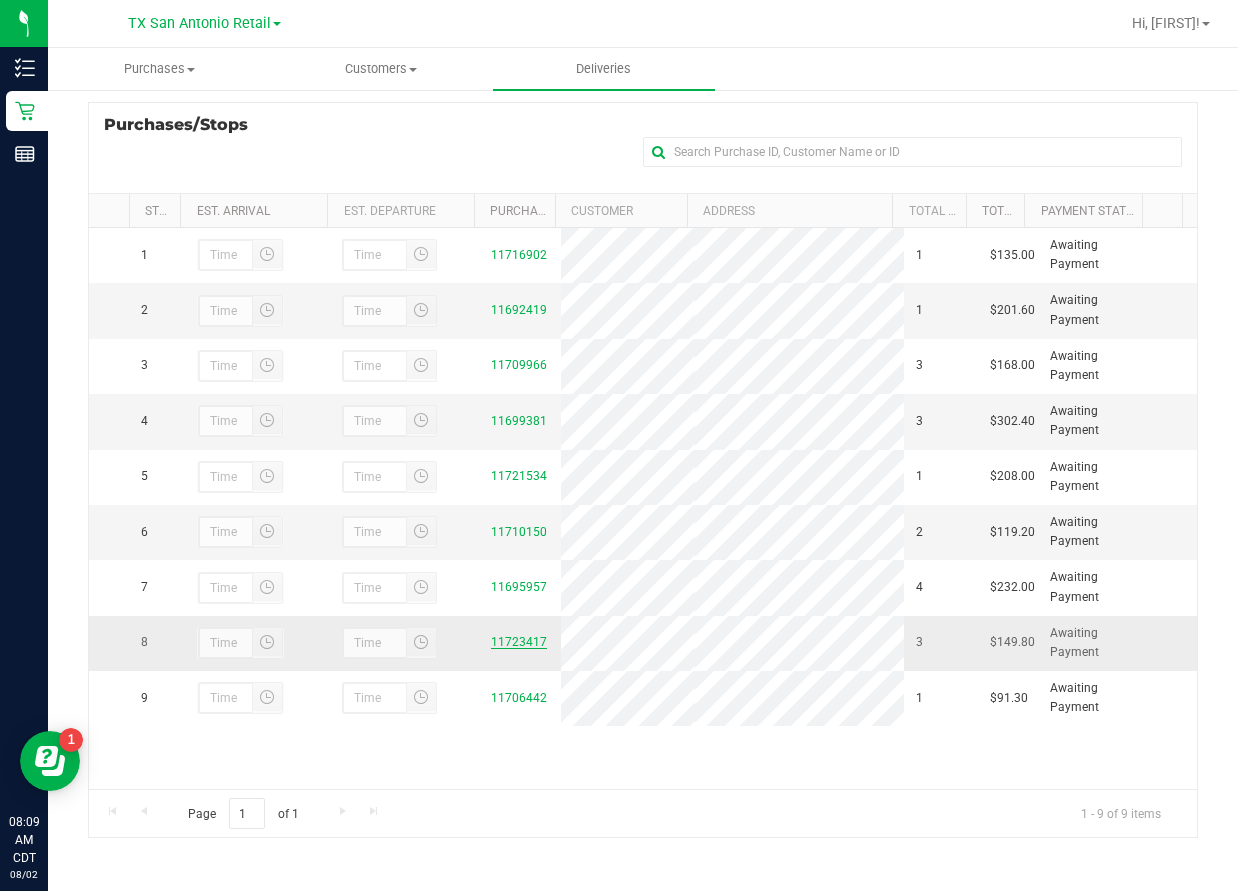 click on "11723417" at bounding box center [519, 642] 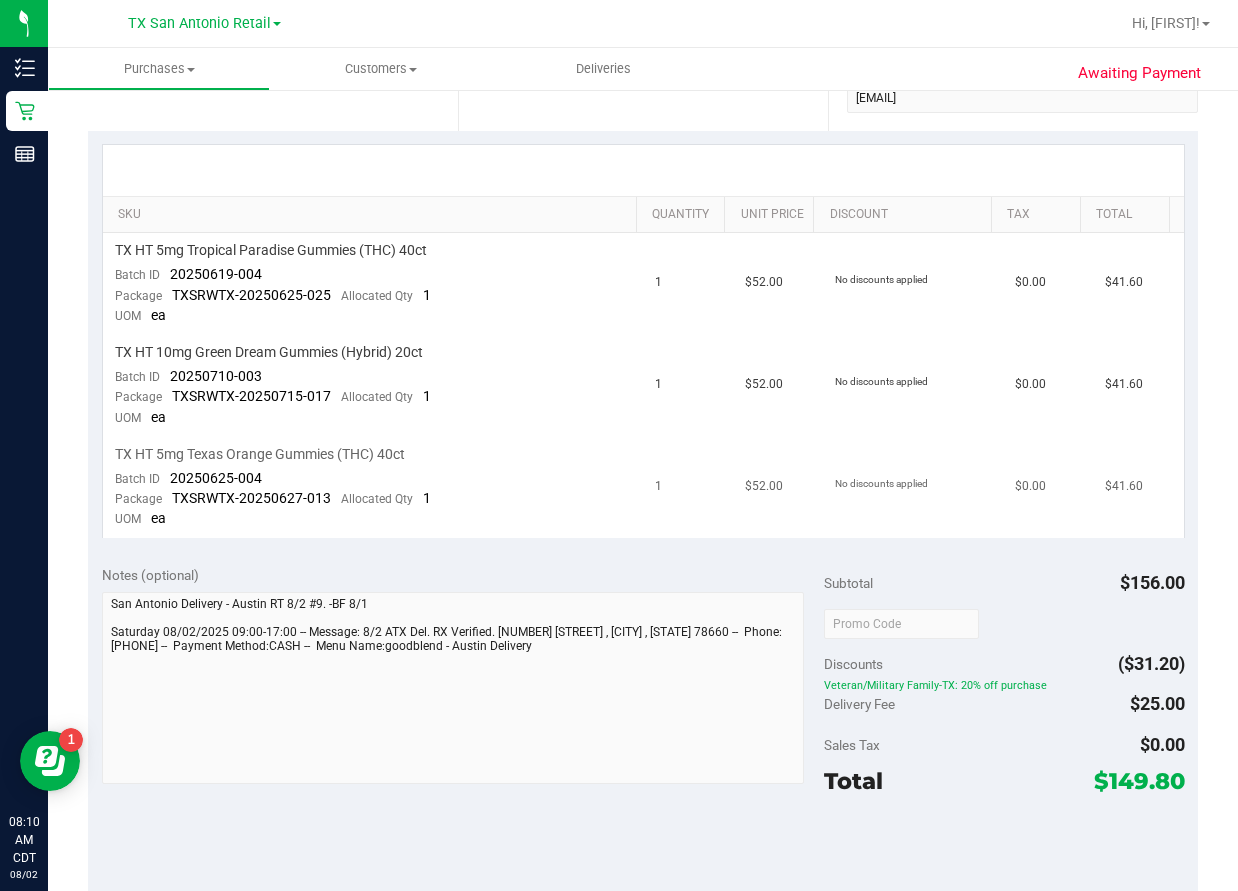 scroll, scrollTop: 300, scrollLeft: 0, axis: vertical 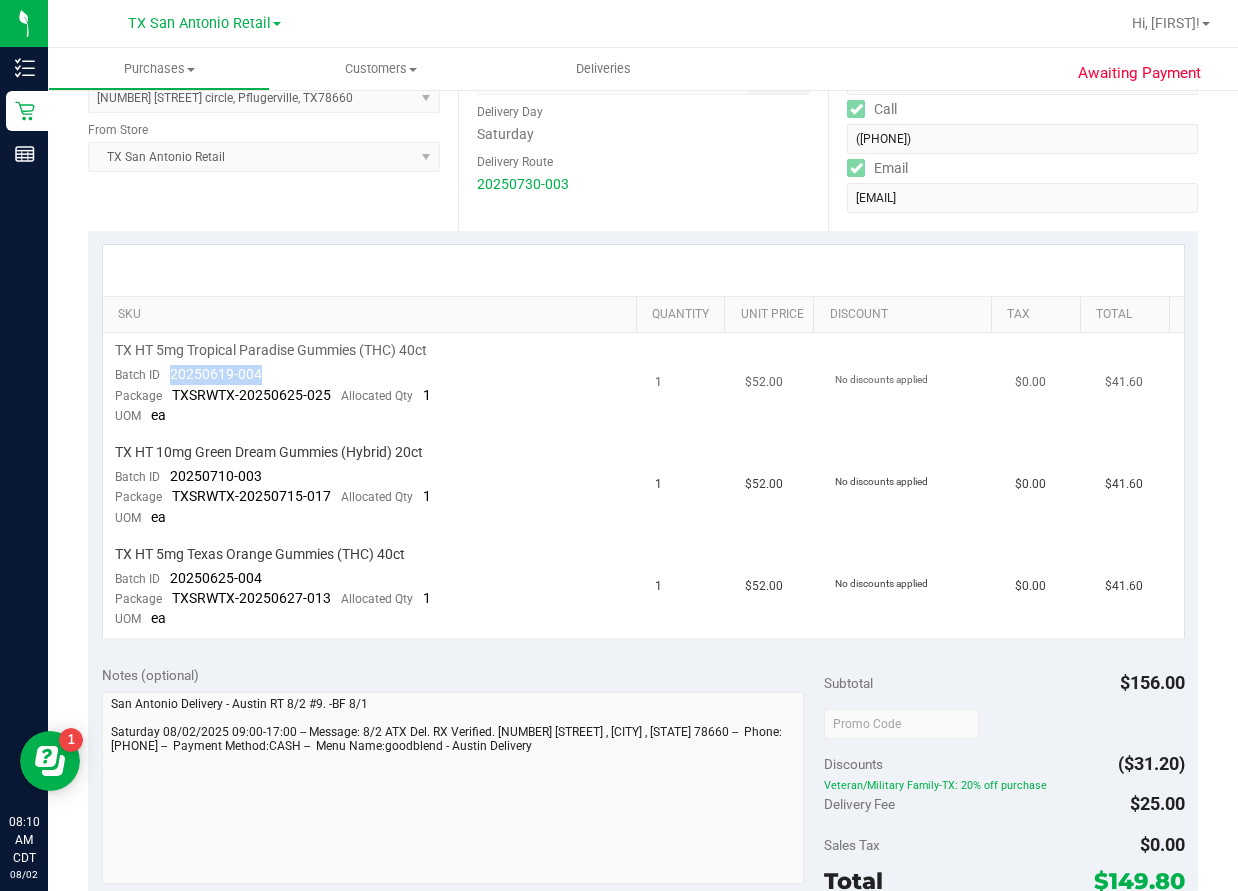 drag, startPoint x: 275, startPoint y: 370, endPoint x: 170, endPoint y: 371, distance: 105.00476 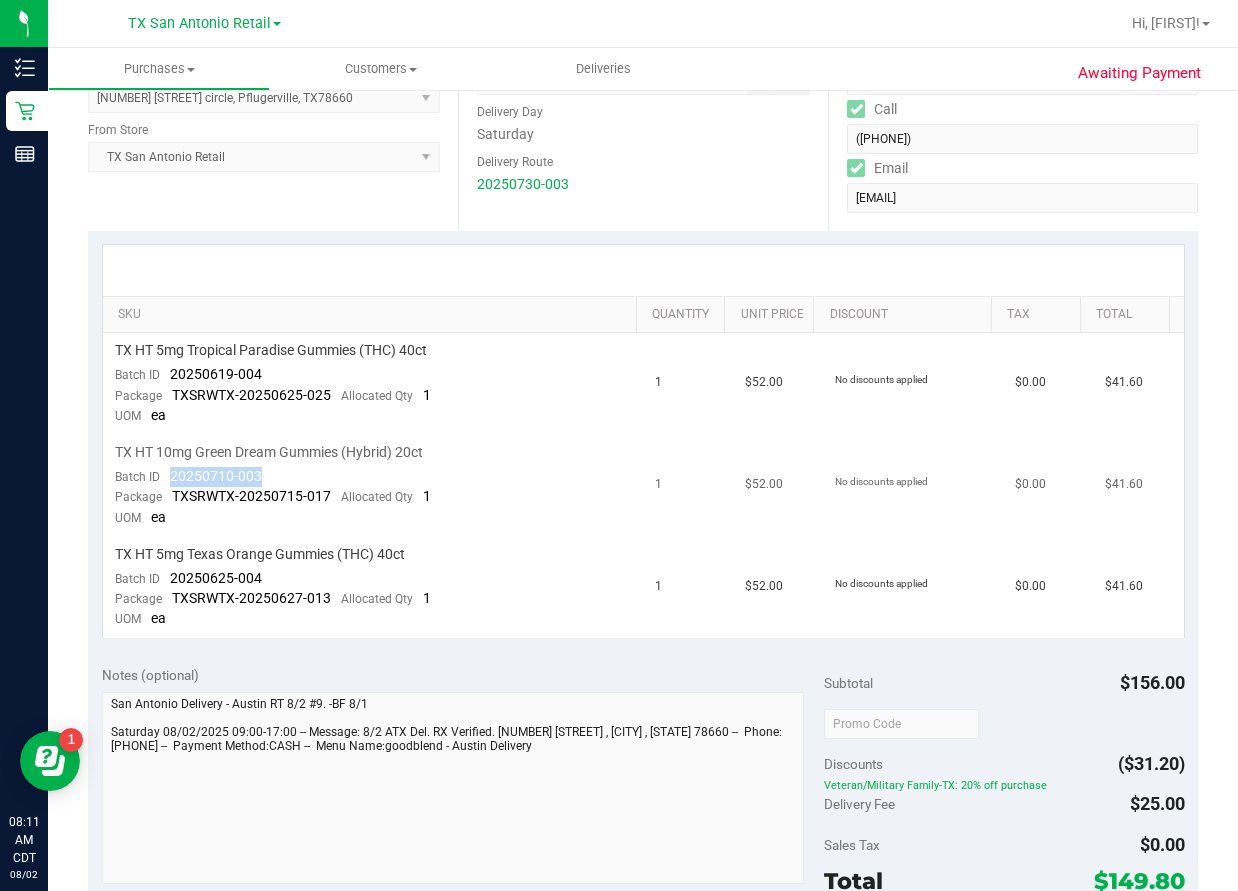 drag, startPoint x: 288, startPoint y: 468, endPoint x: 170, endPoint y: 473, distance: 118.10589 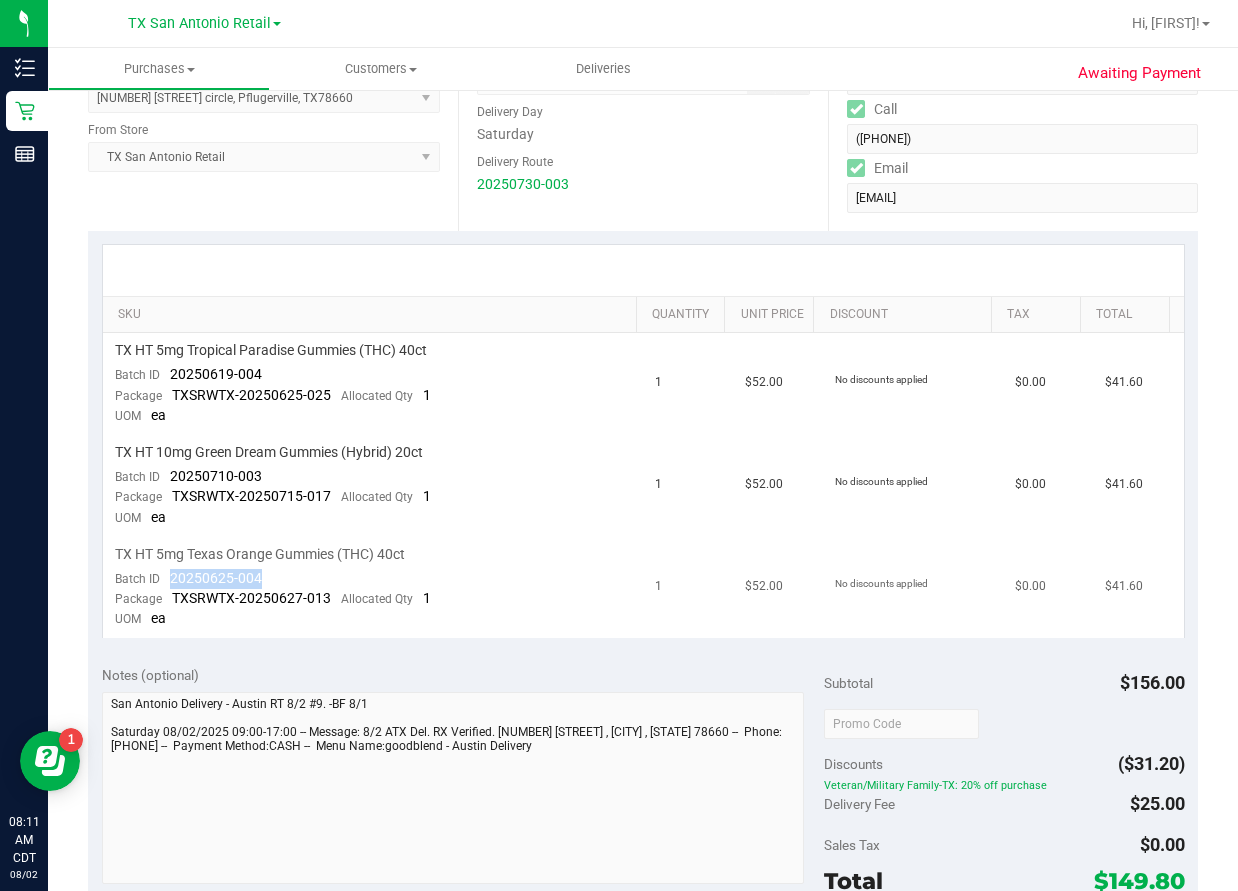 drag, startPoint x: 267, startPoint y: 572, endPoint x: 171, endPoint y: 588, distance: 97.3242 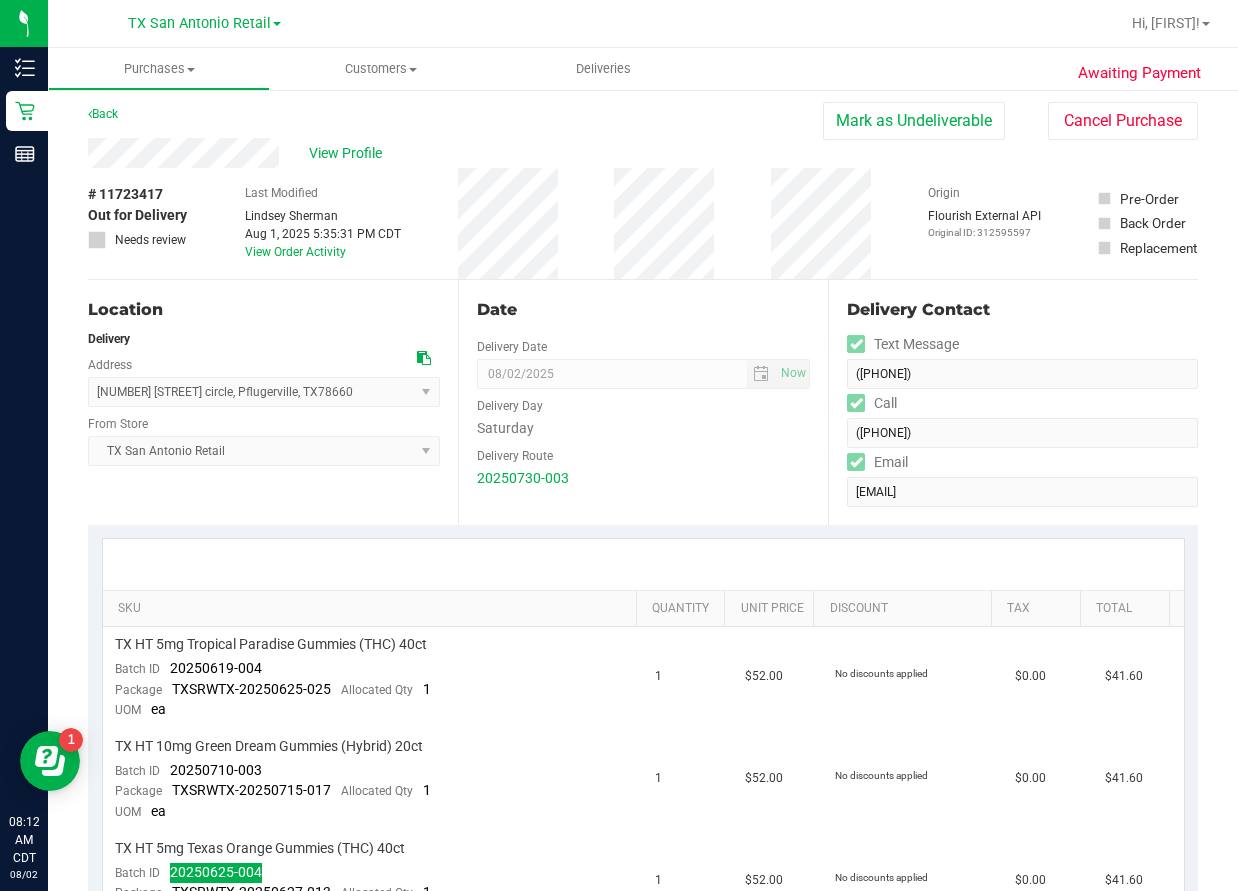 scroll, scrollTop: 0, scrollLeft: 0, axis: both 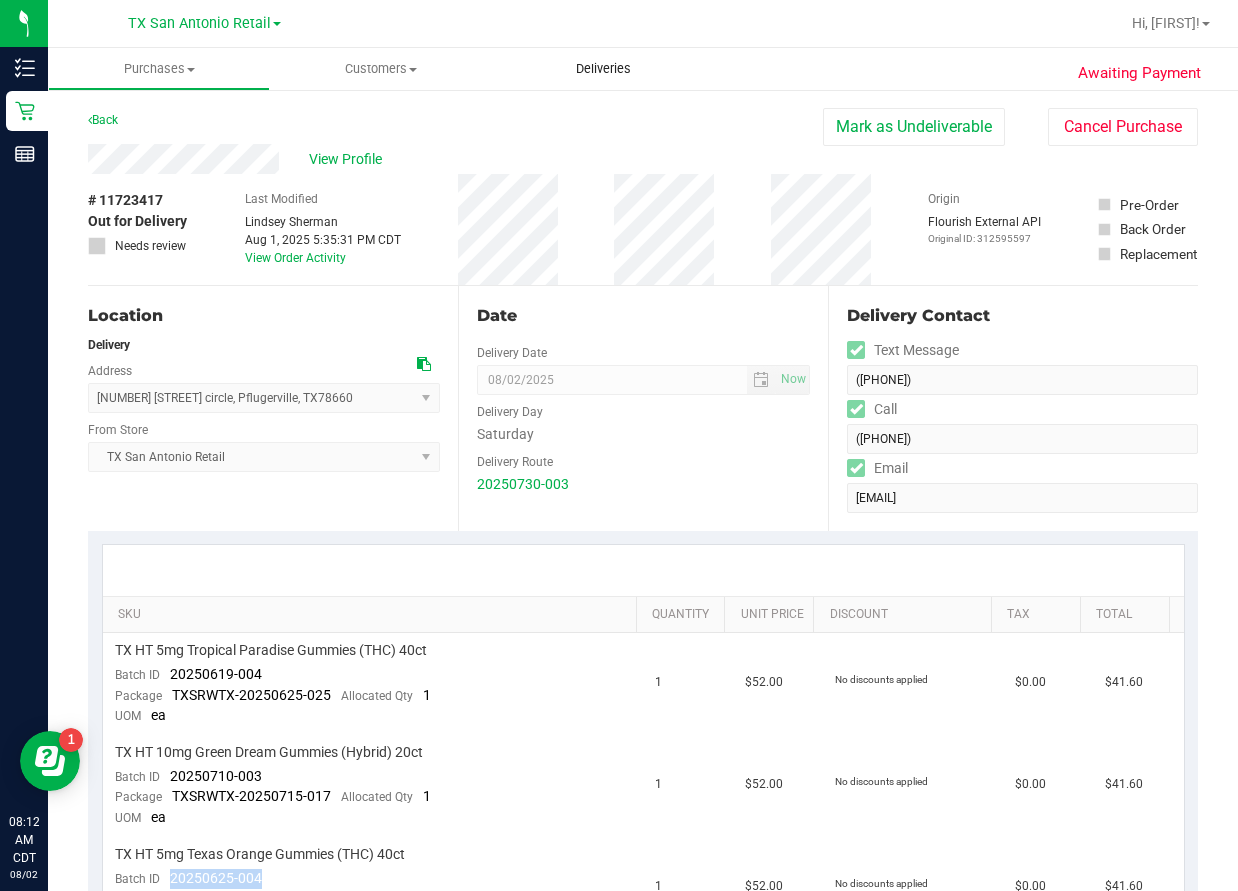 click on "Deliveries" at bounding box center [603, 69] 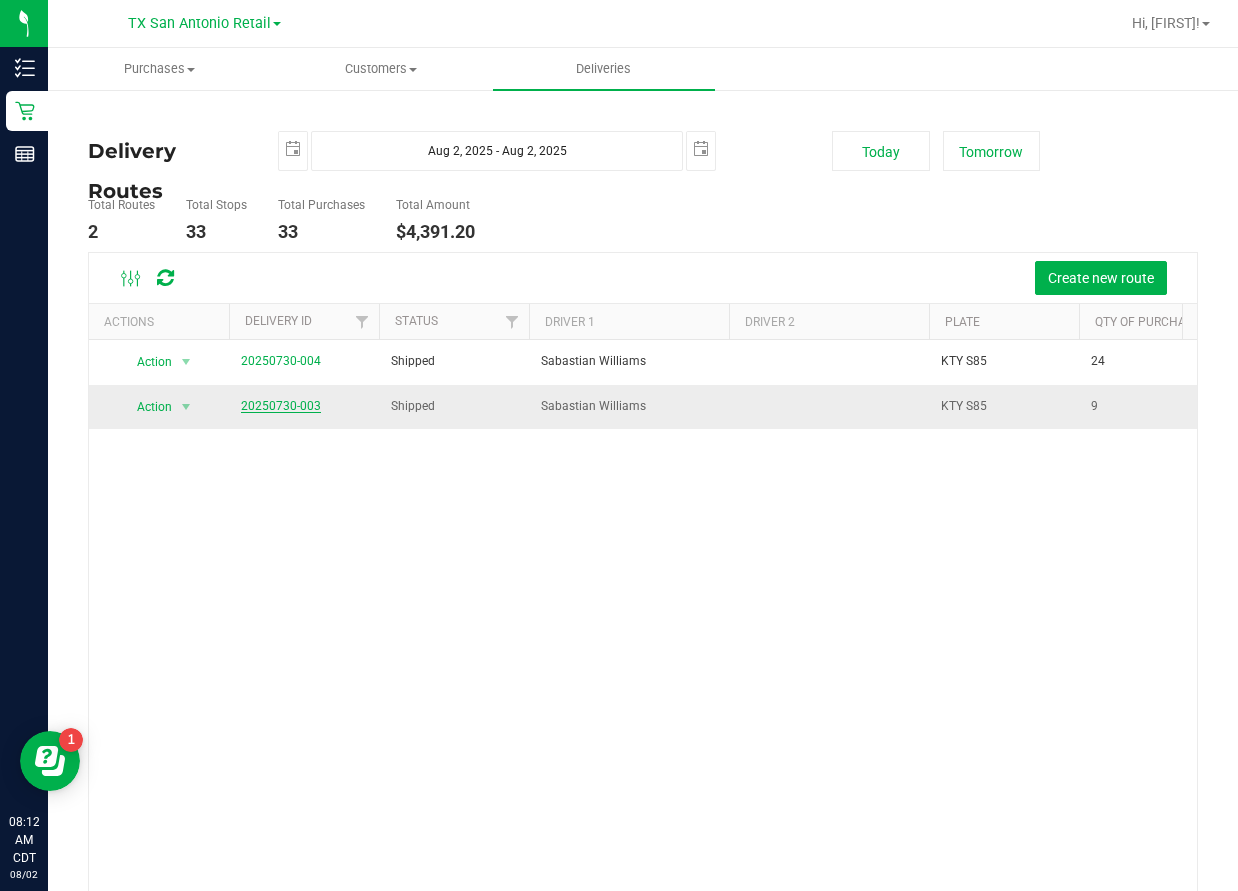 click on "20250730-003" at bounding box center (281, 406) 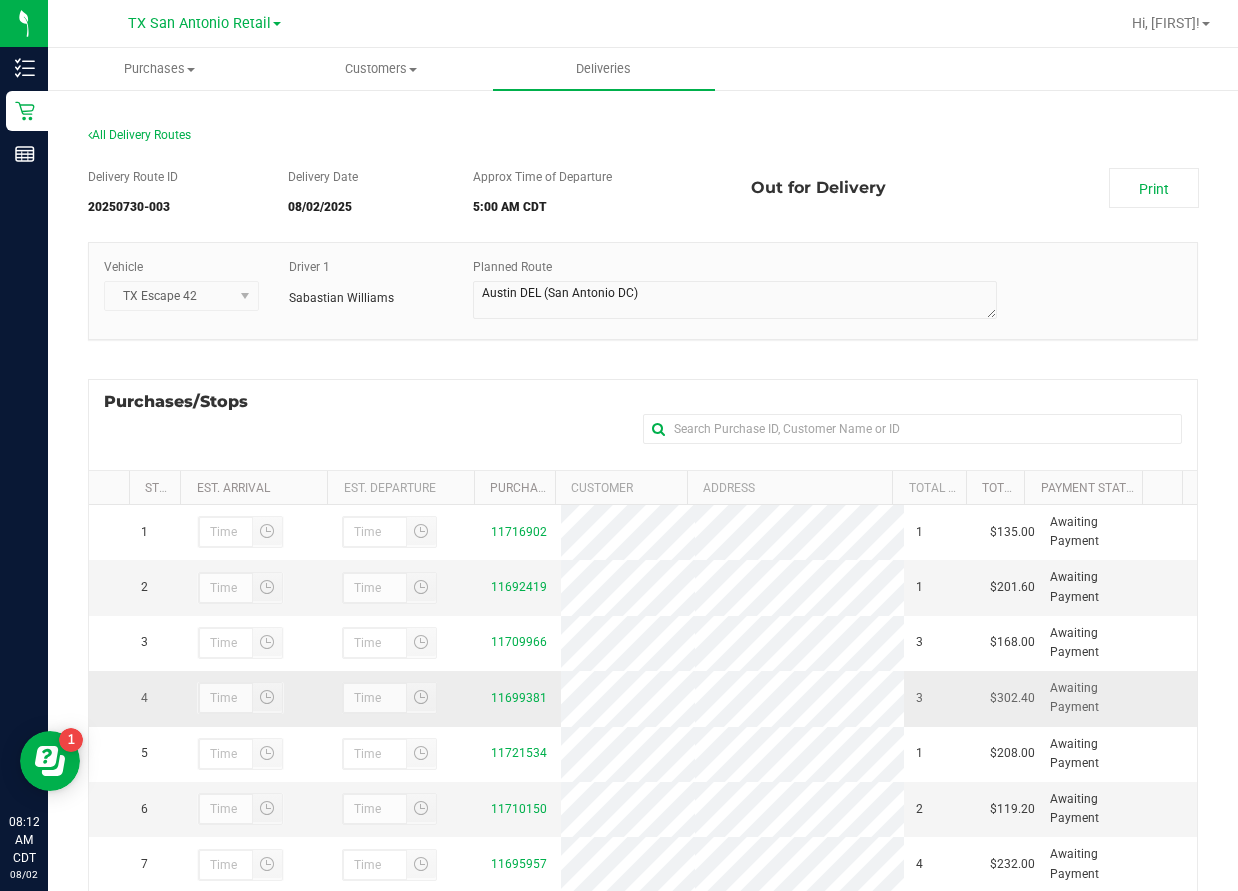 scroll, scrollTop: 200, scrollLeft: 0, axis: vertical 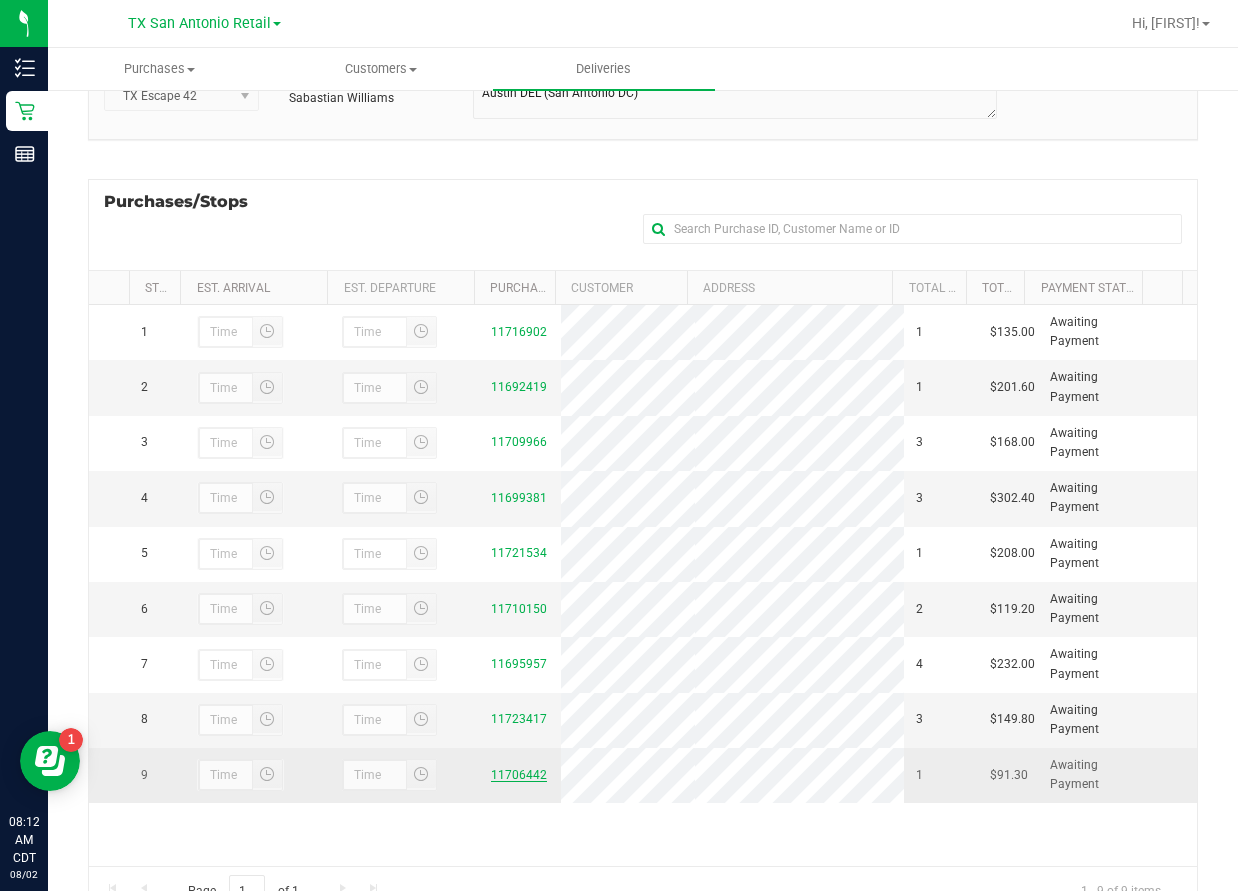 click on "11706442" at bounding box center (519, 775) 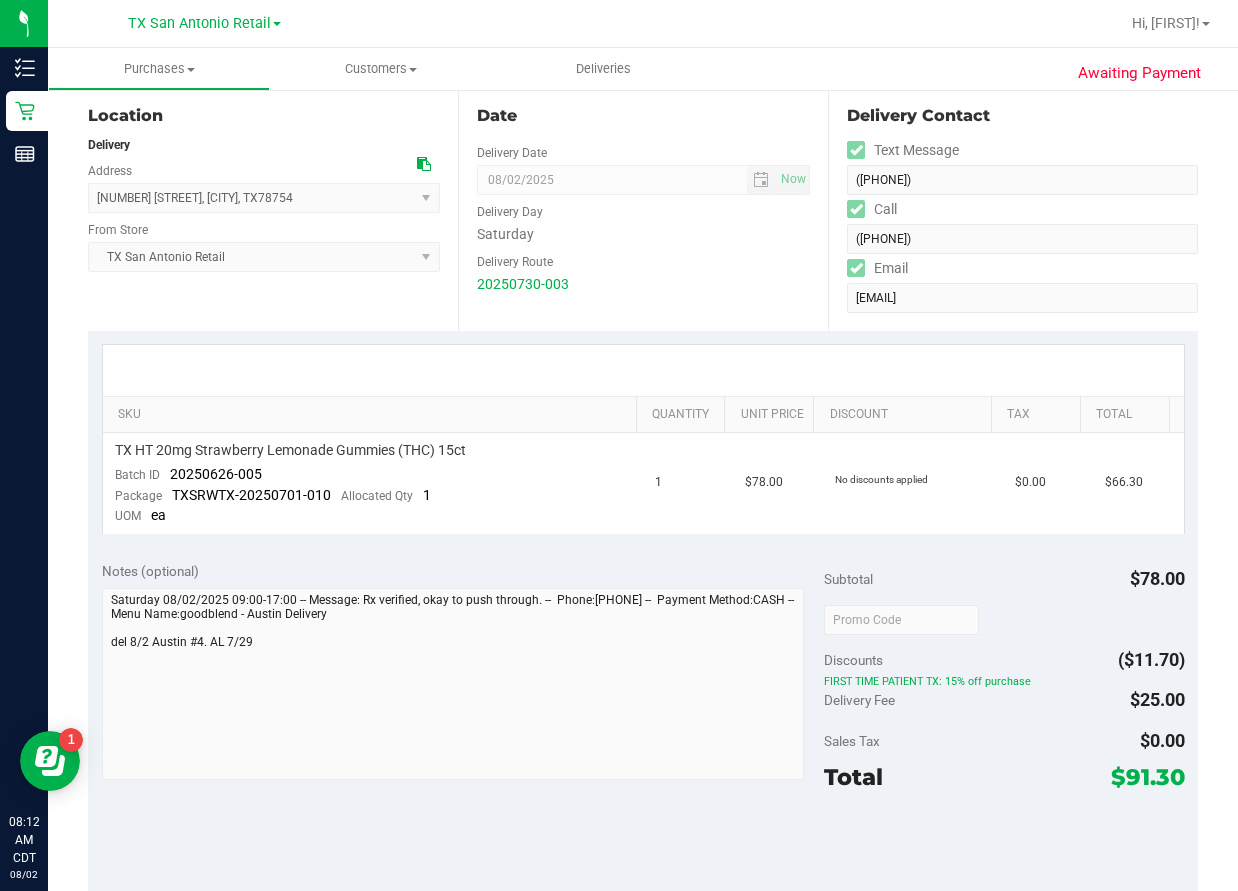 scroll, scrollTop: 0, scrollLeft: 0, axis: both 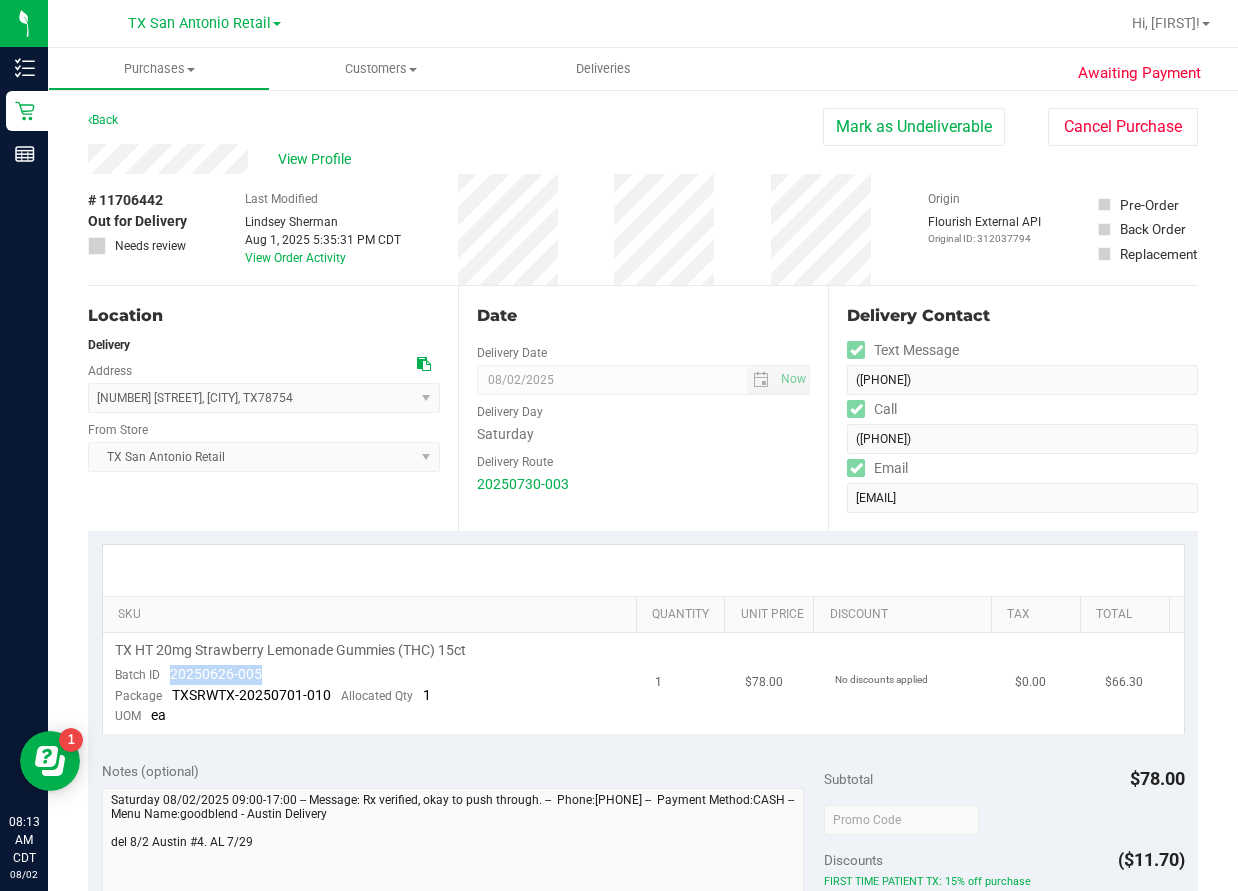 drag, startPoint x: 266, startPoint y: 671, endPoint x: 170, endPoint y: 684, distance: 96.87621 